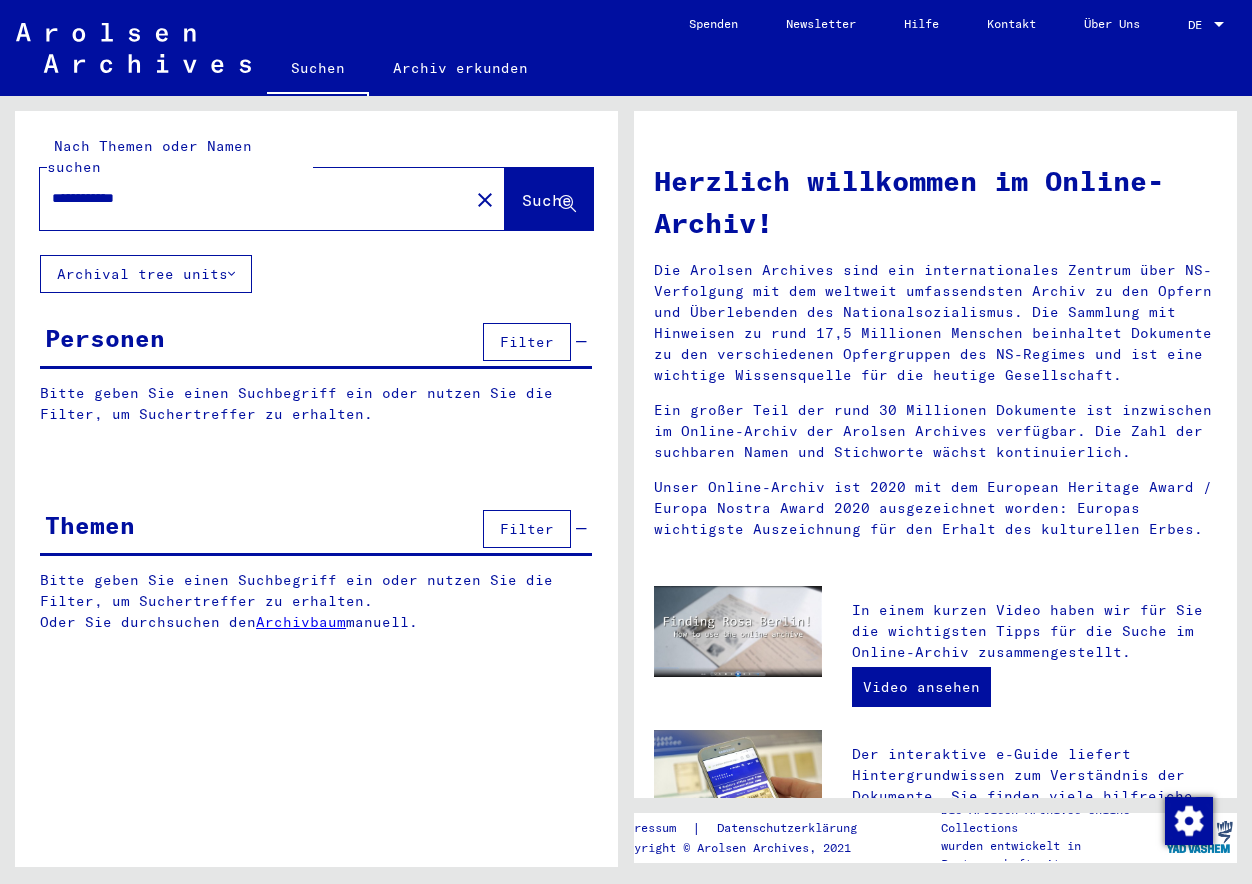 scroll, scrollTop: 0, scrollLeft: 0, axis: both 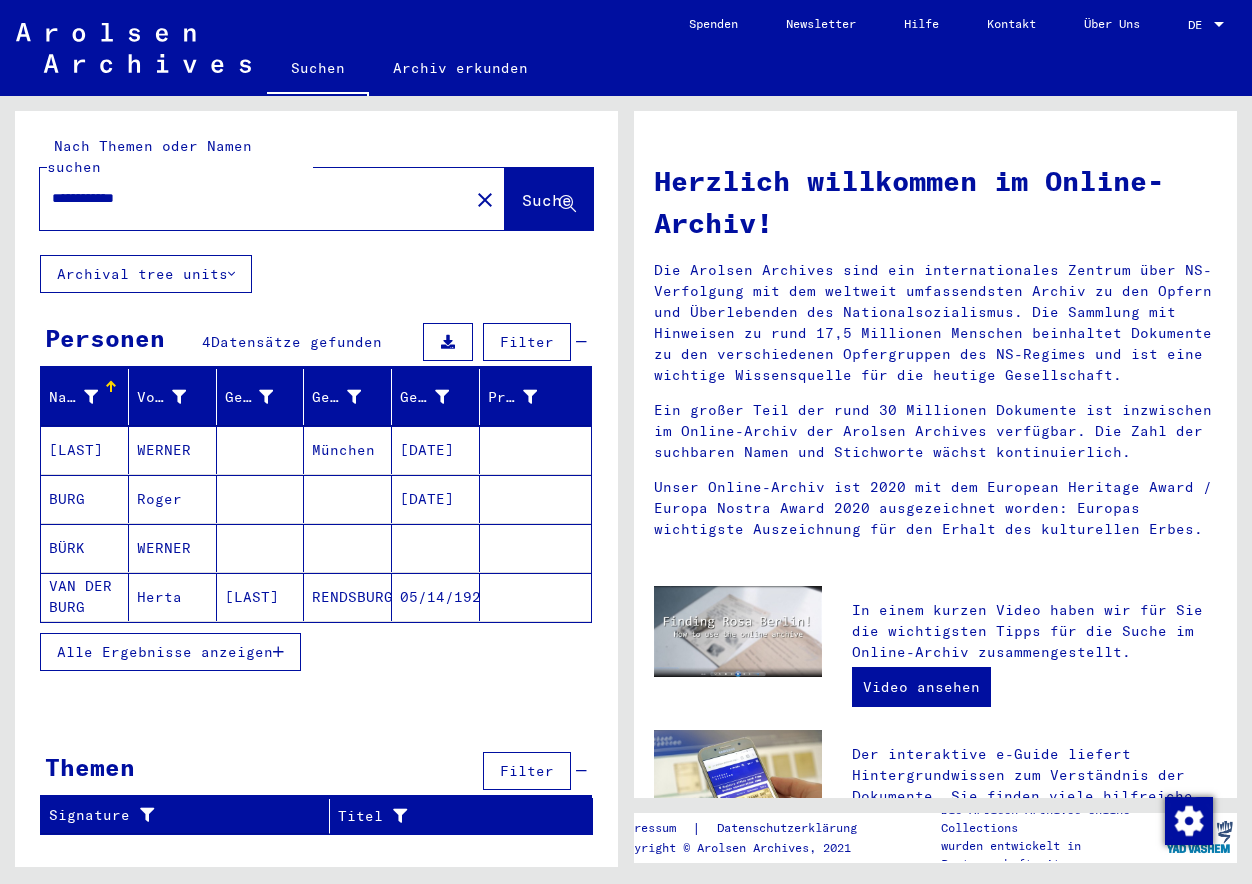 click on "München" at bounding box center (348, 499) 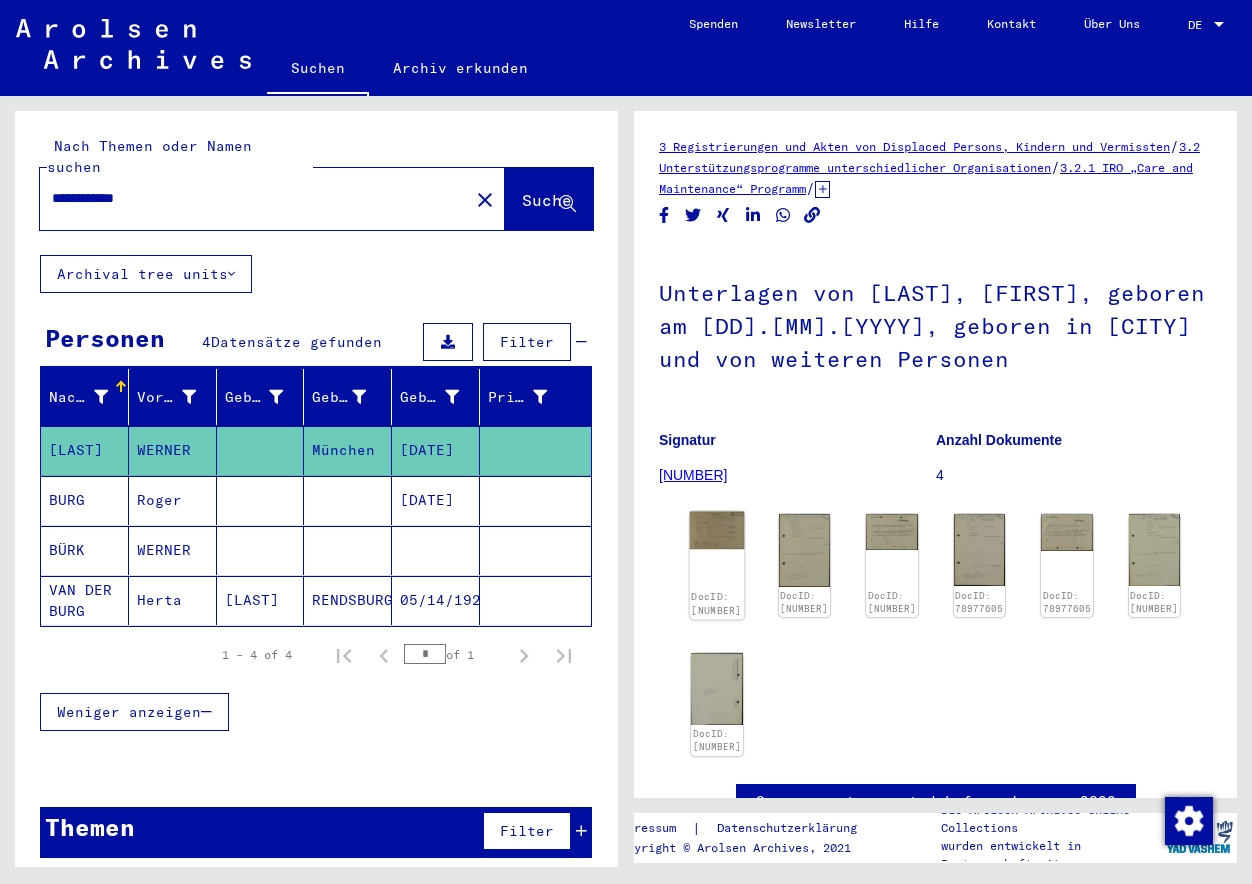 click on "DocID: [NUMBER]" 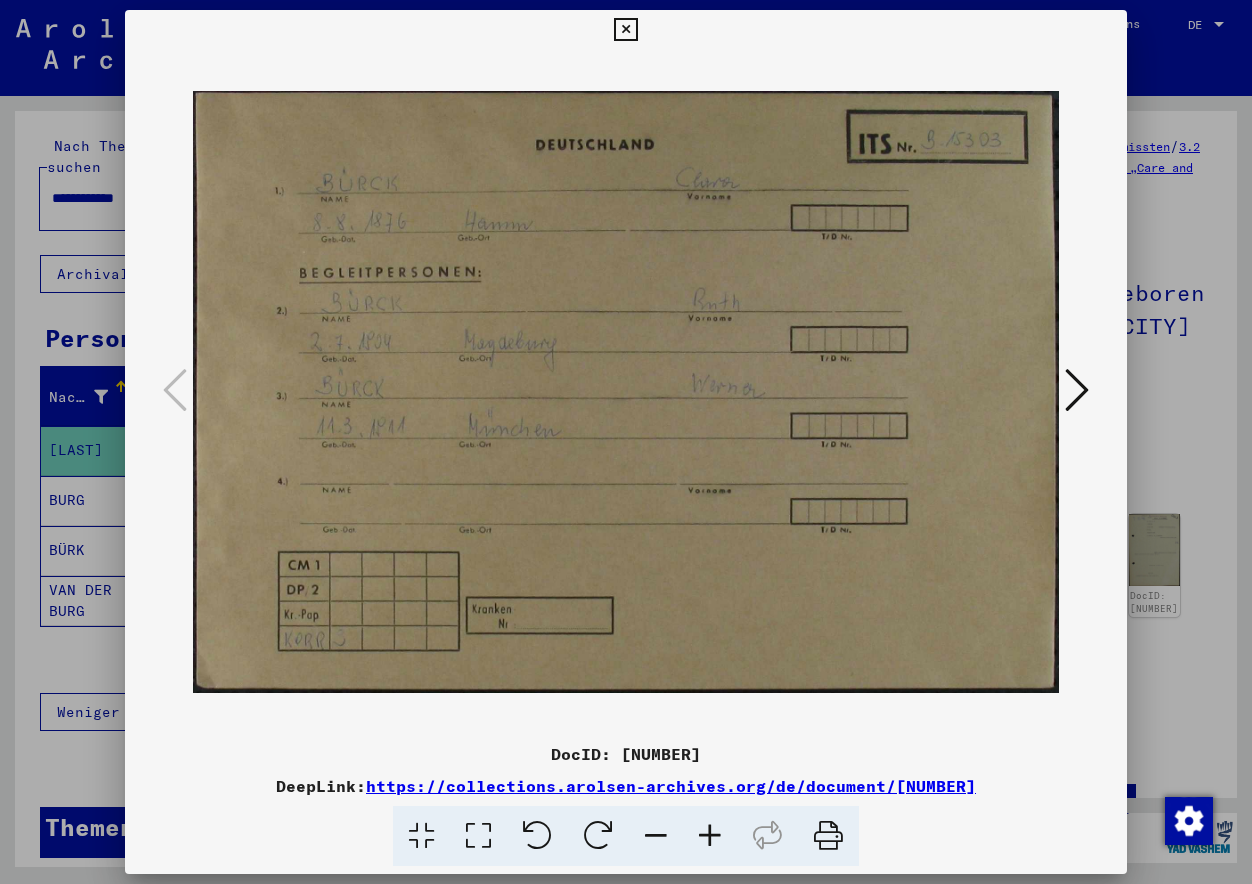 click at bounding box center (1077, 390) 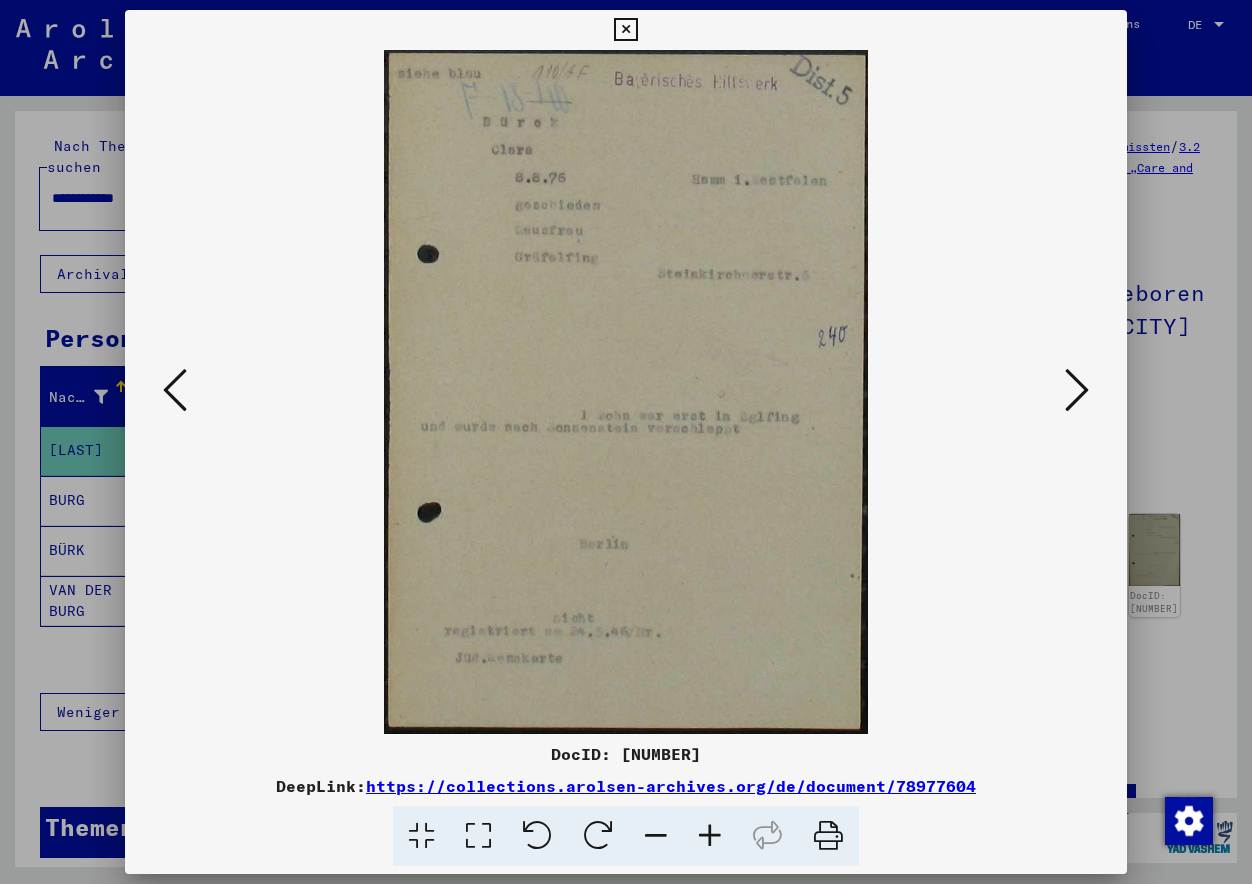 click at bounding box center [1077, 390] 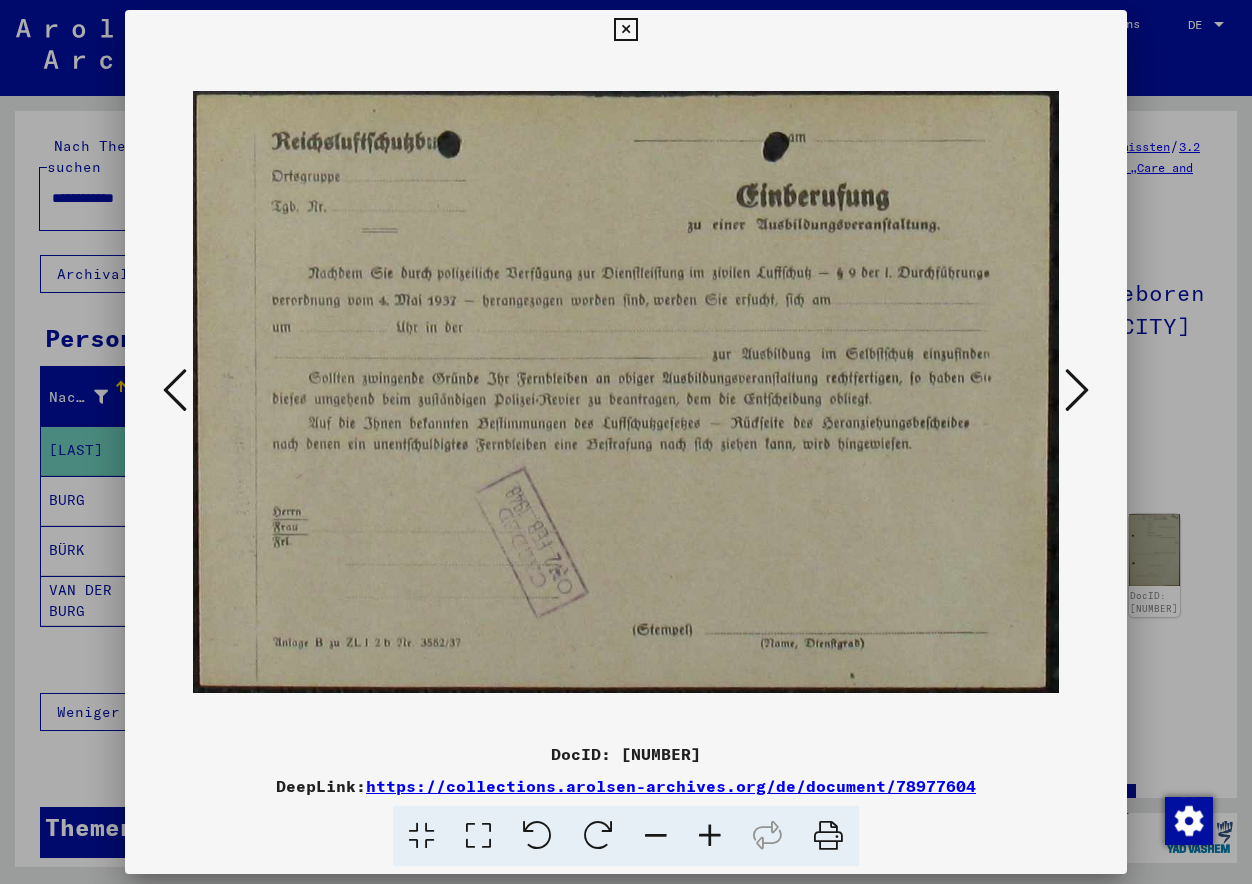 click at bounding box center (1077, 390) 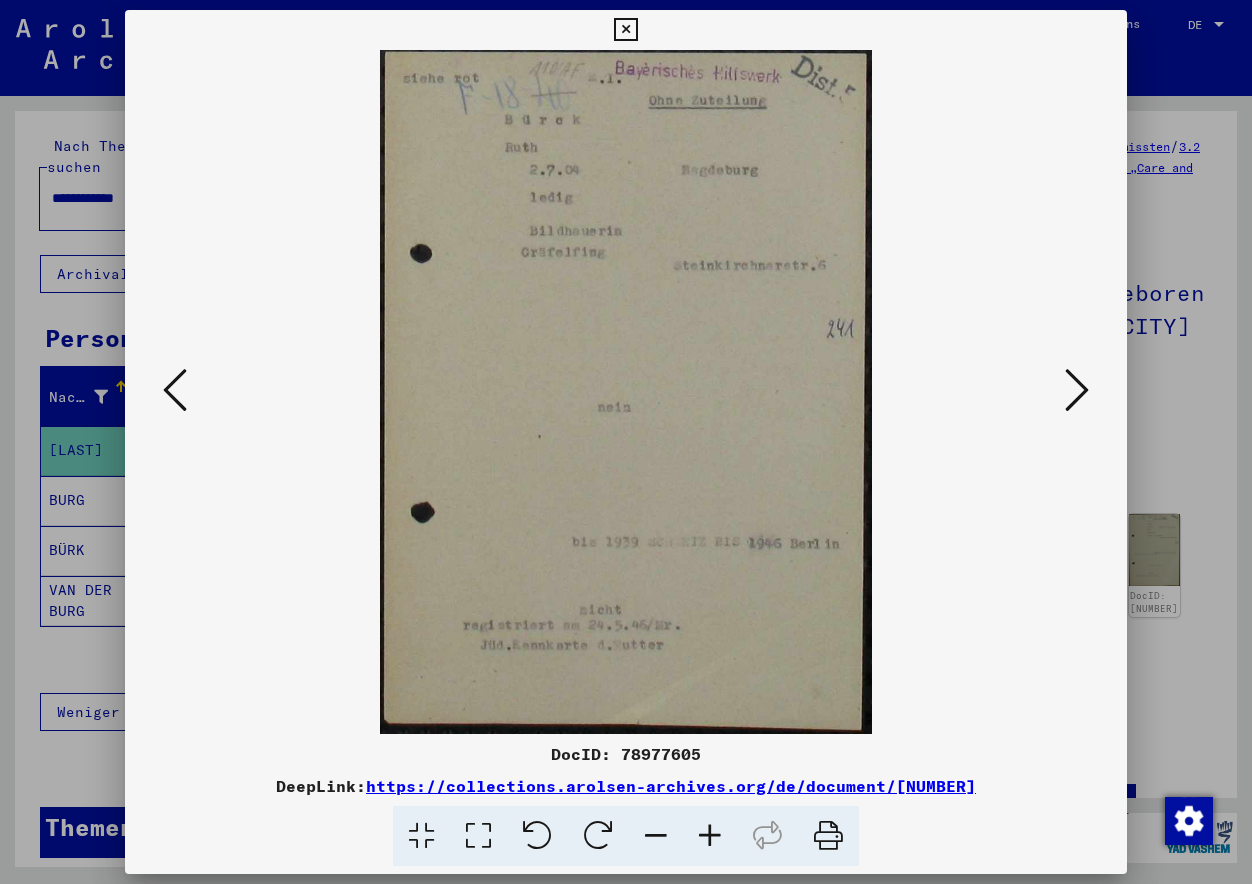 scroll, scrollTop: 0, scrollLeft: 0, axis: both 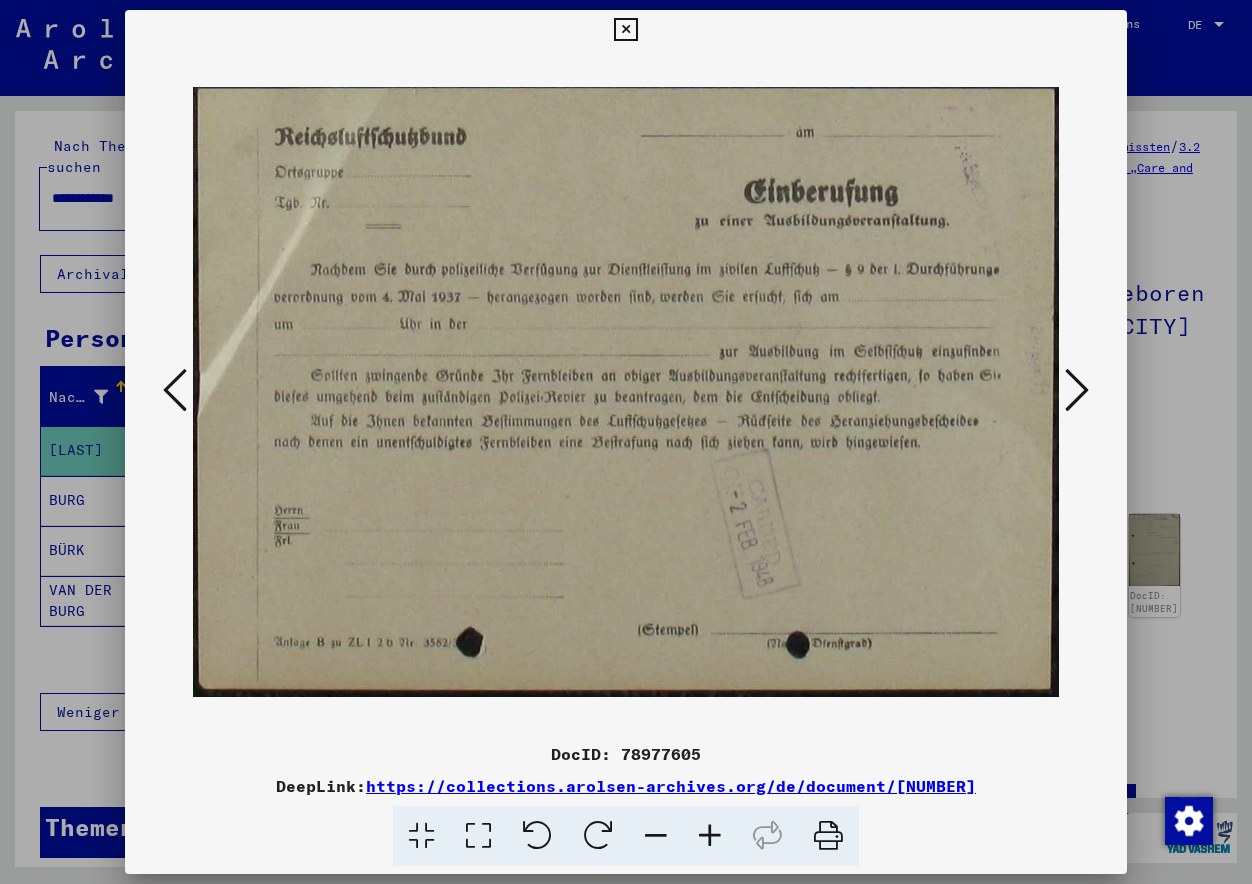 click at bounding box center [1077, 390] 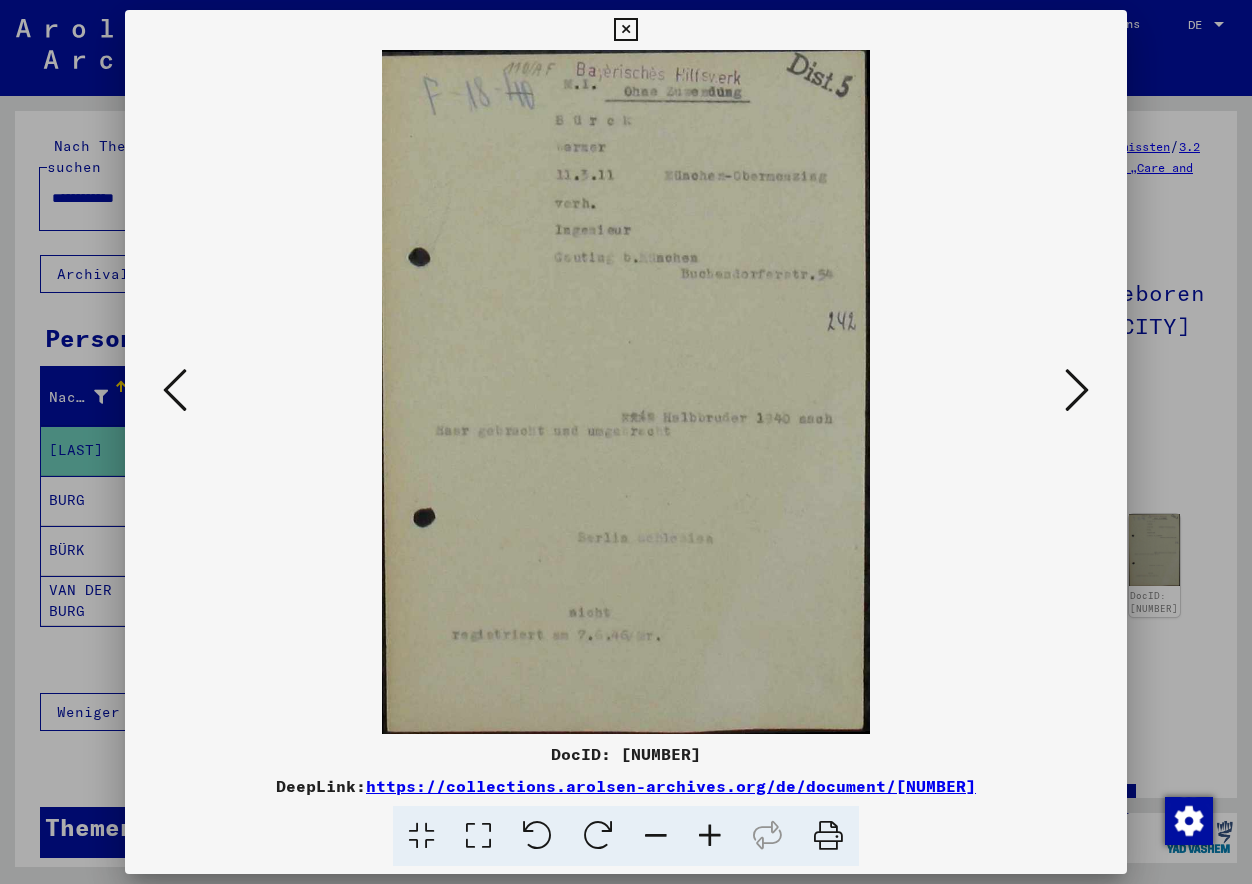 click at bounding box center (1077, 390) 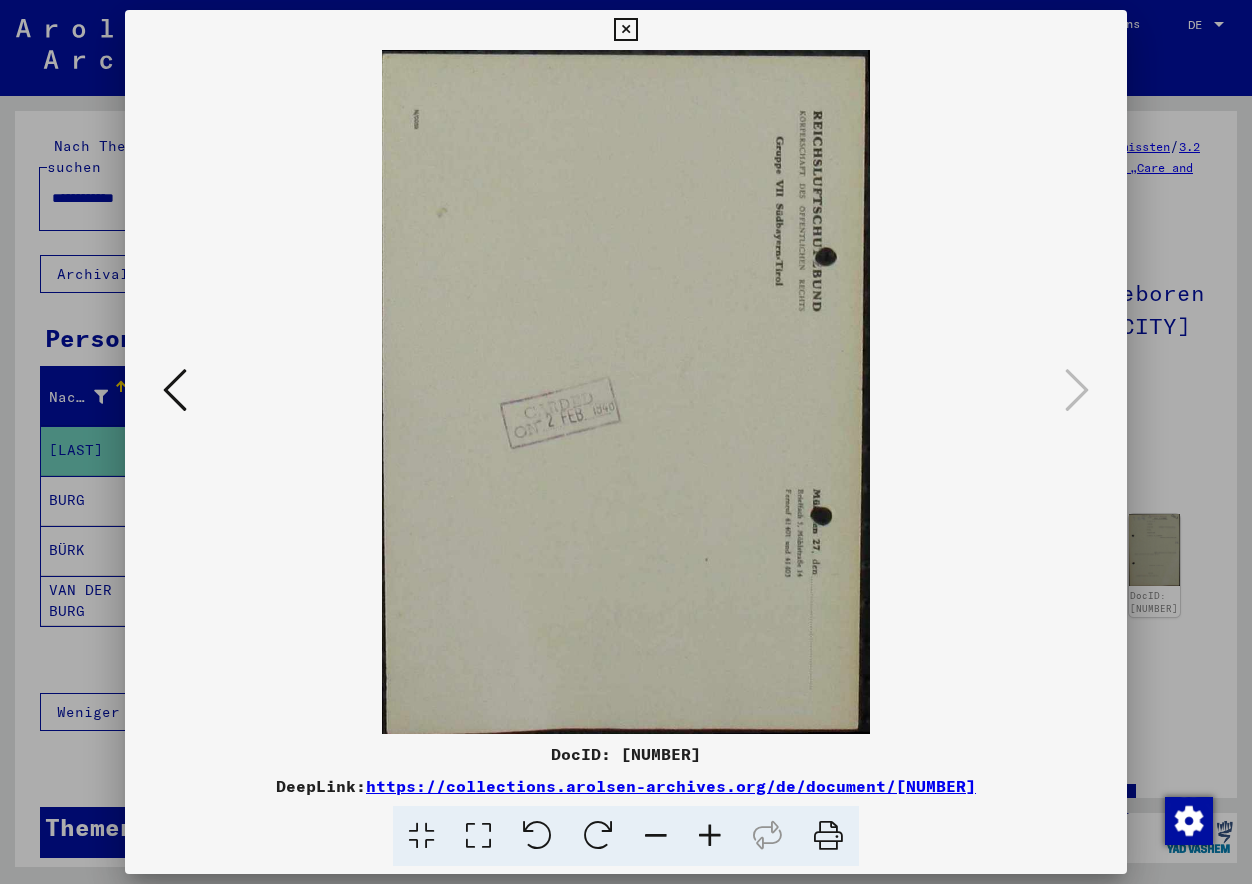 click at bounding box center (175, 390) 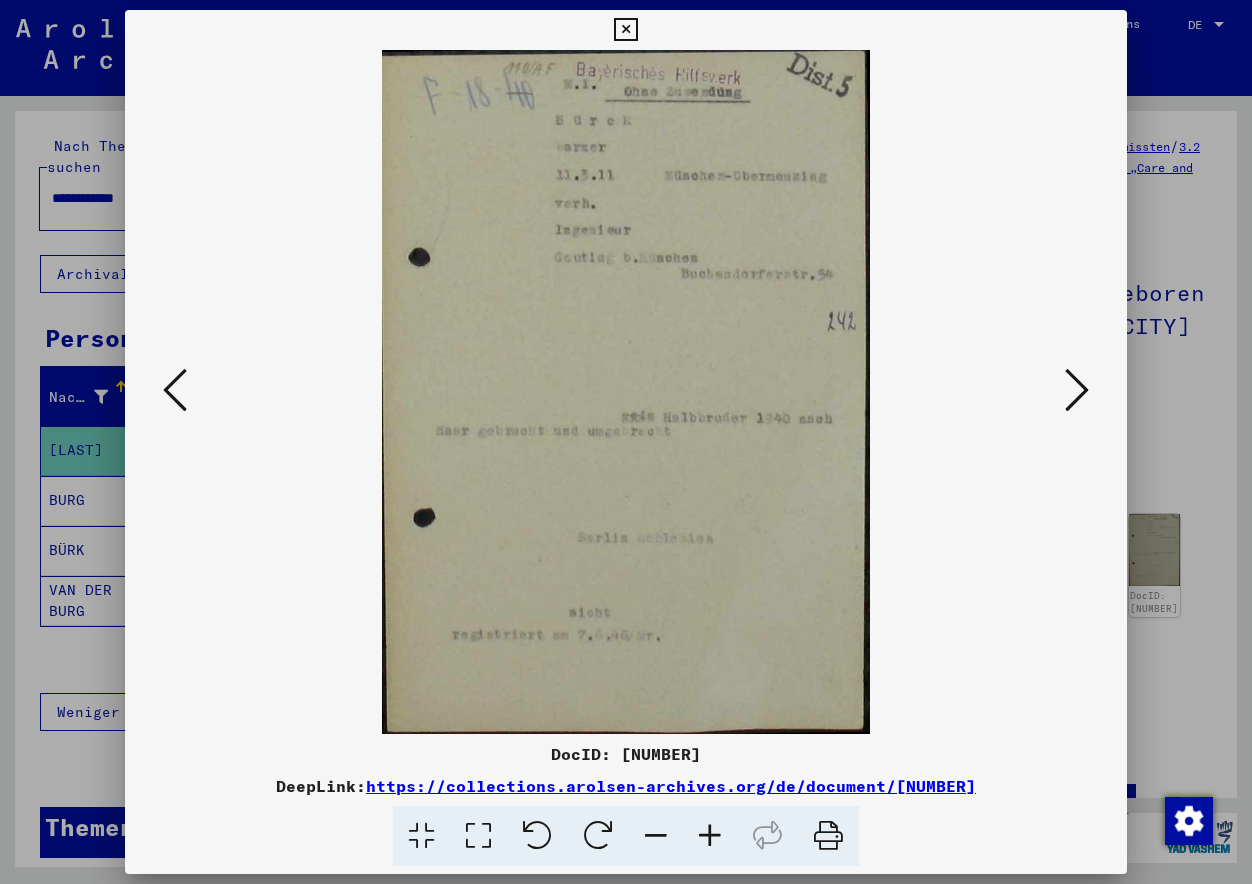 click at bounding box center [175, 390] 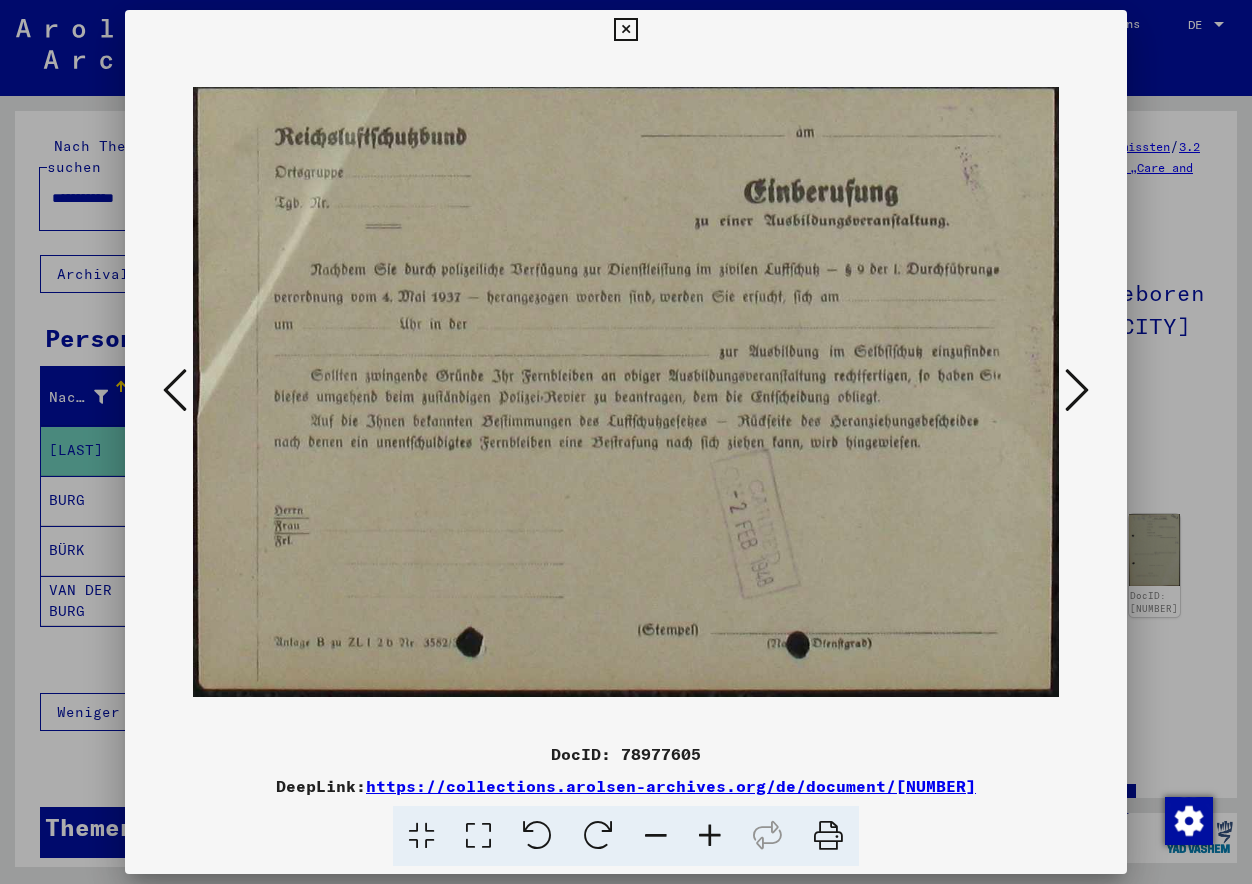 click at bounding box center [175, 390] 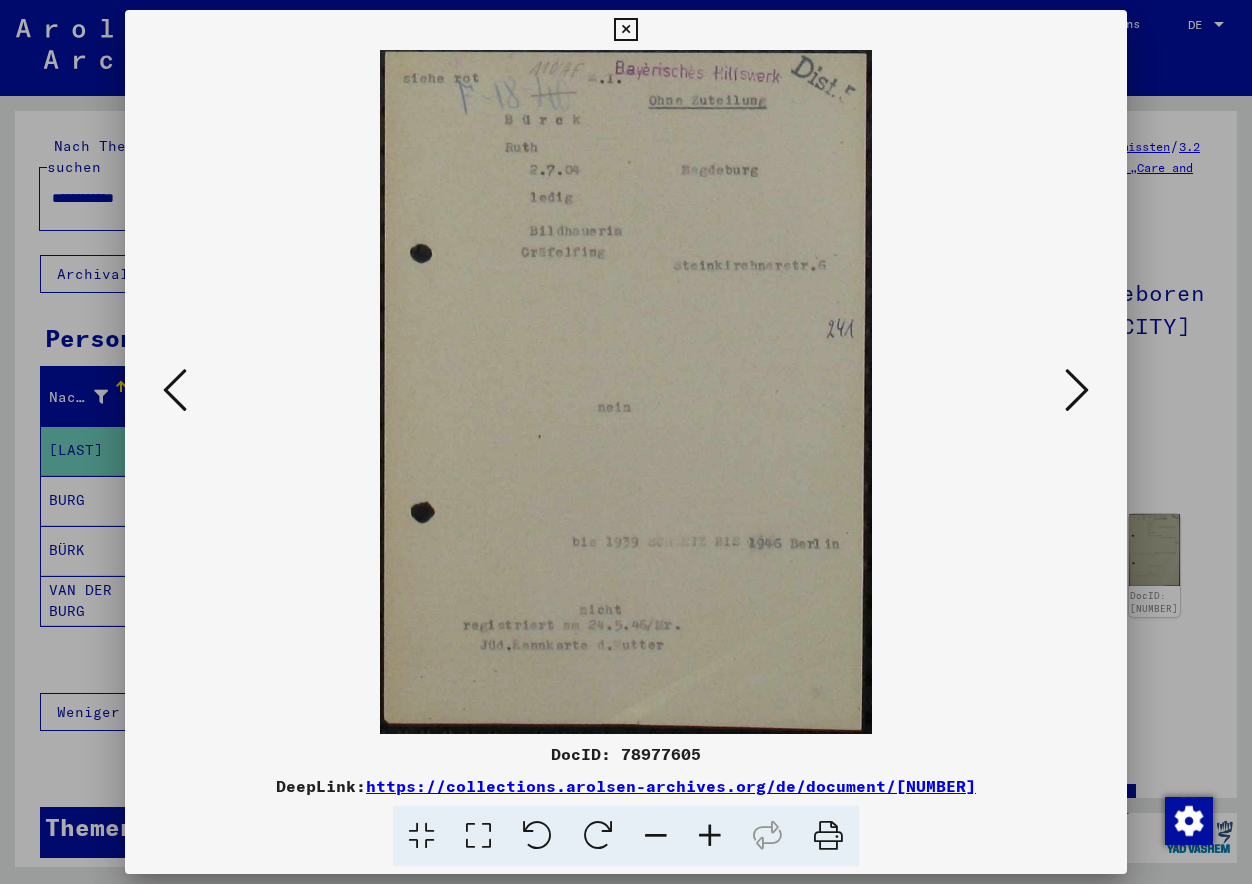 click at bounding box center (175, 390) 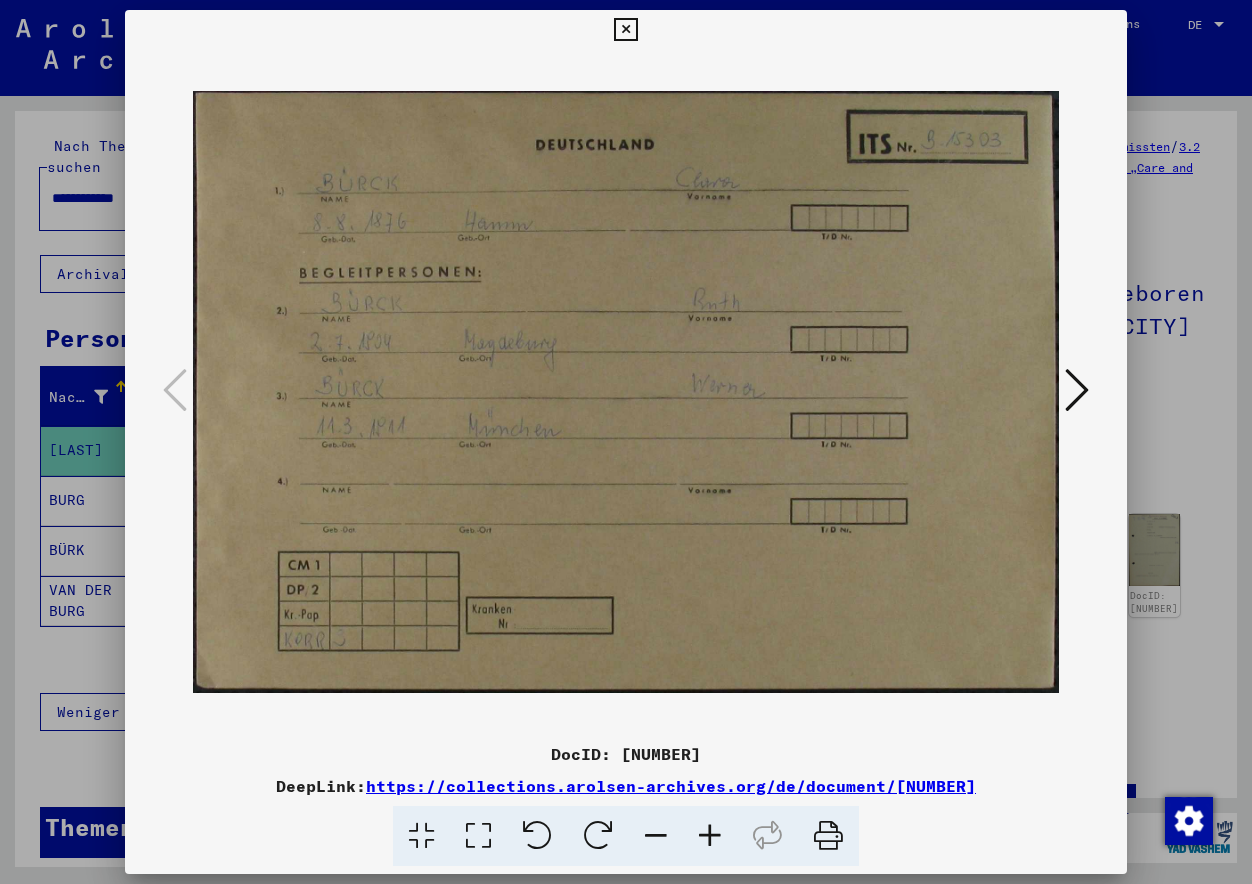 click at bounding box center (626, 442) 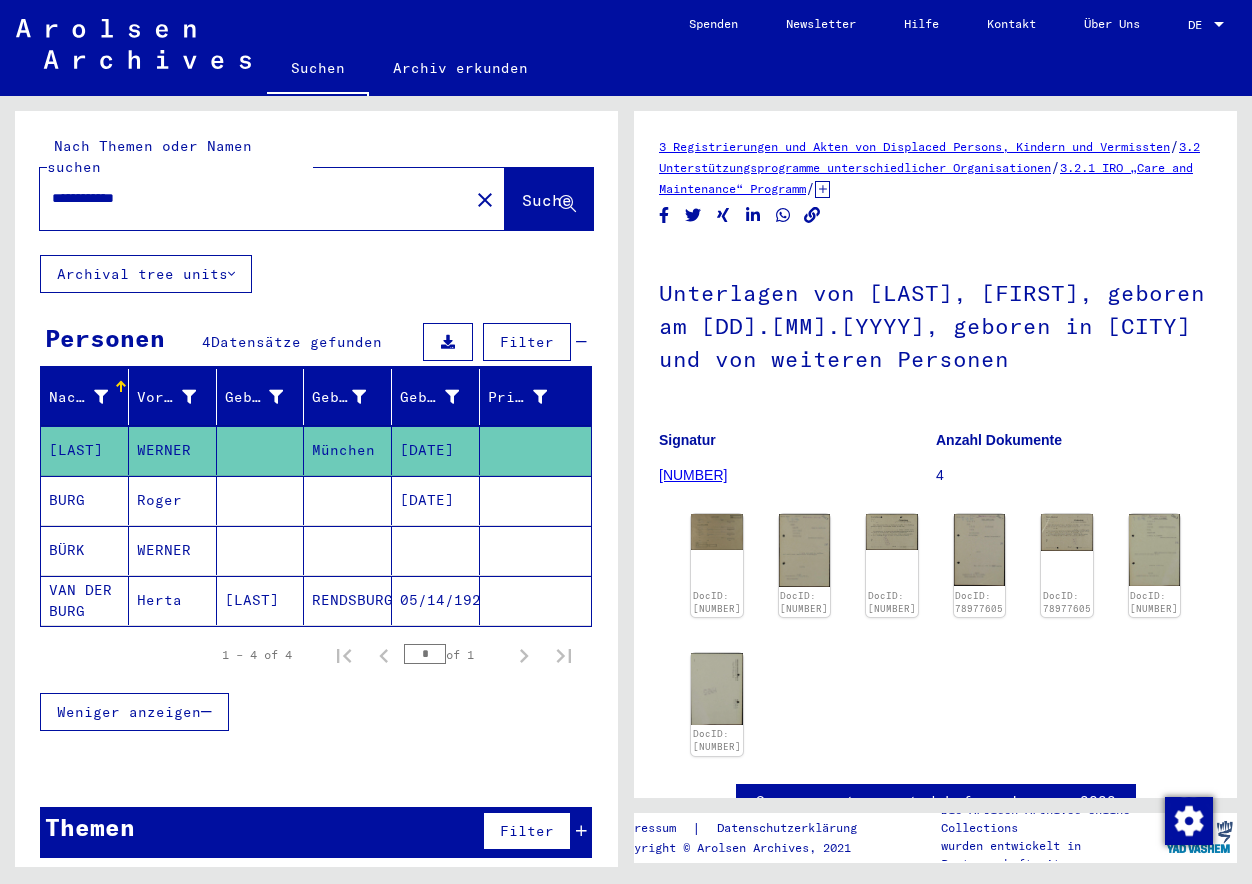 scroll, scrollTop: 0, scrollLeft: 0, axis: both 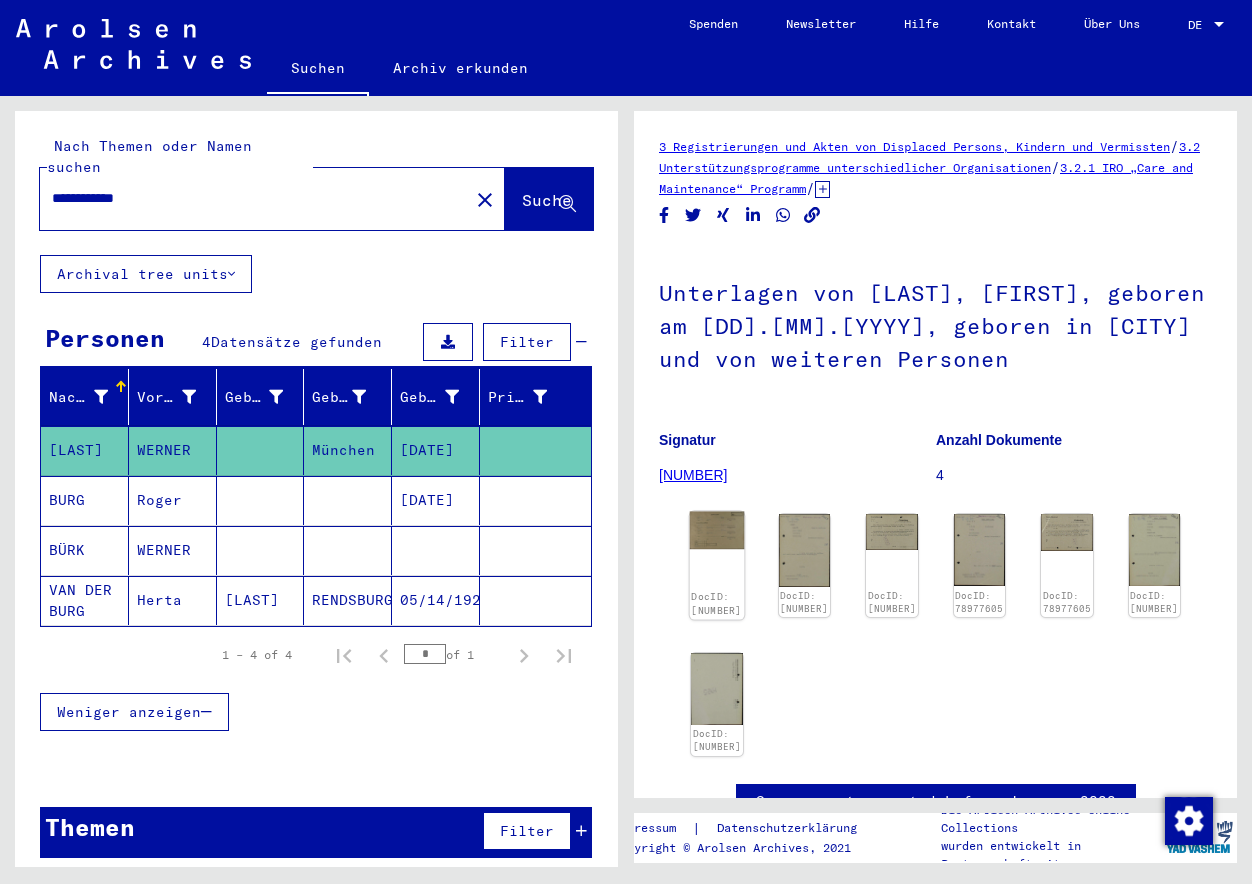 click 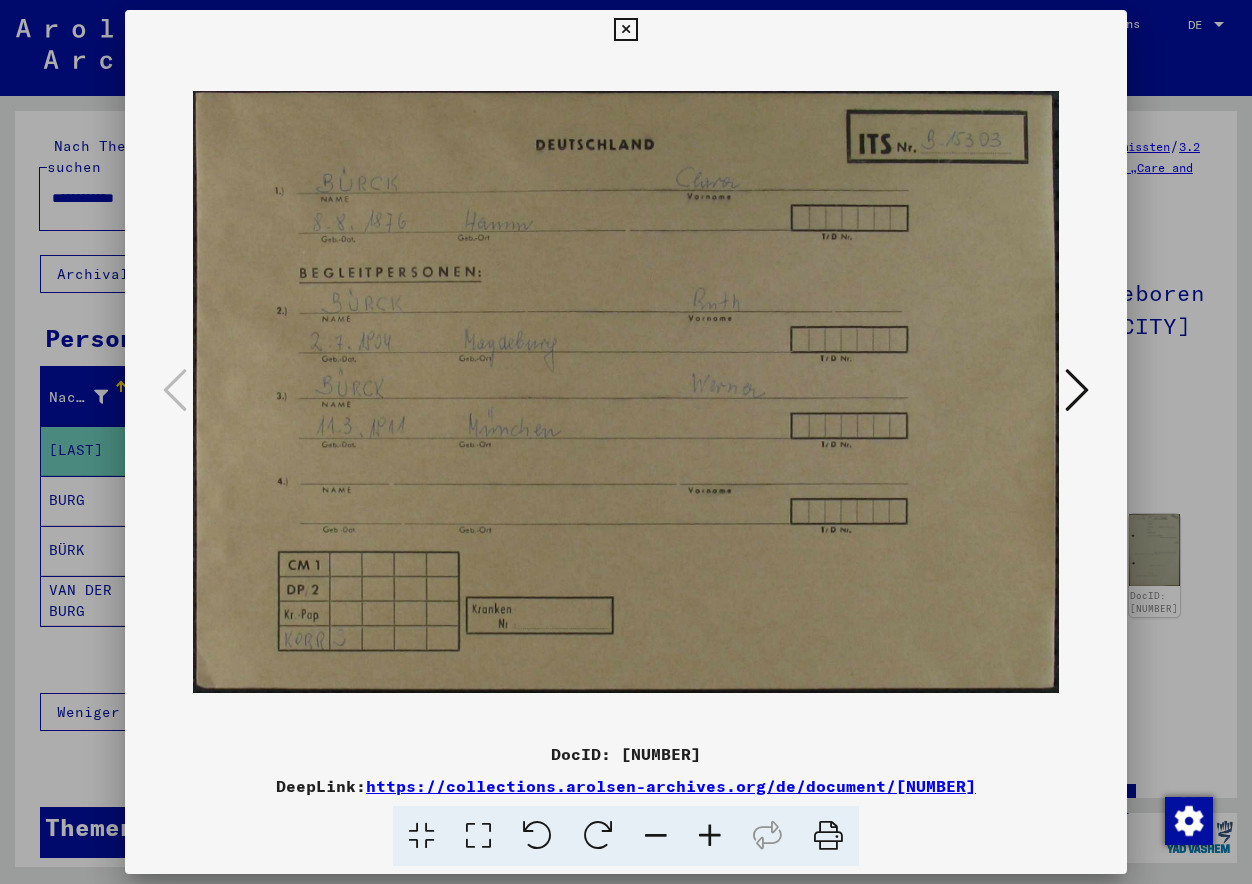 click at bounding box center (1077, 391) 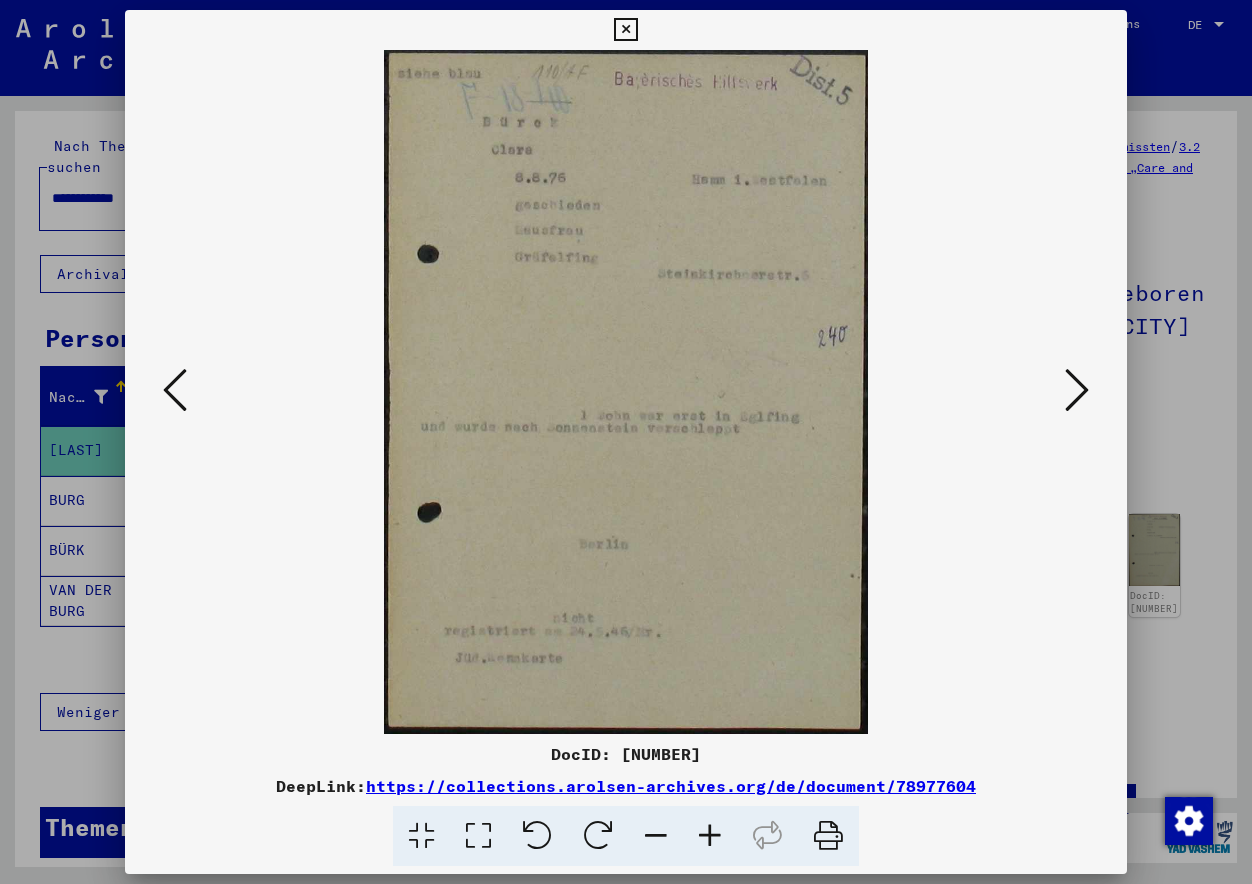 click at bounding box center (1077, 391) 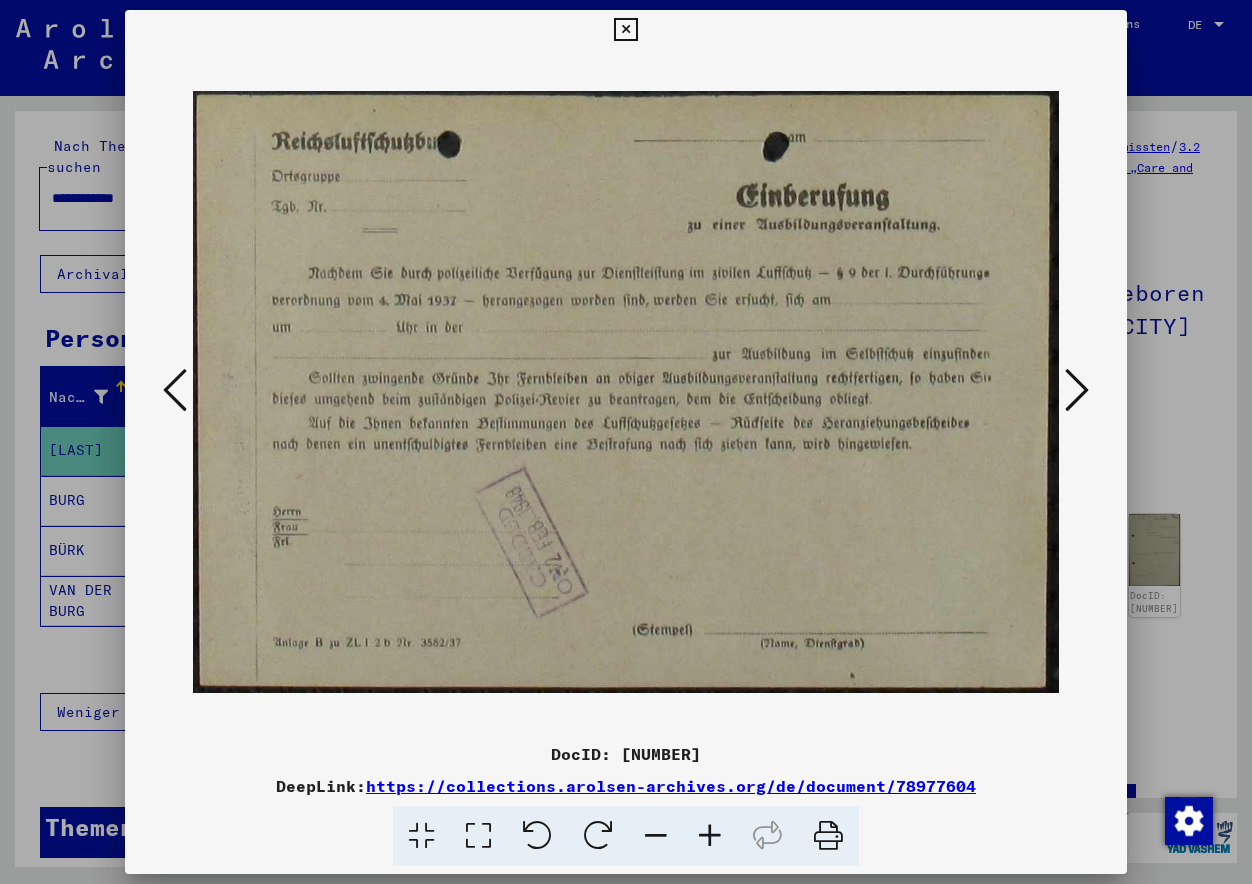 click at bounding box center (1077, 391) 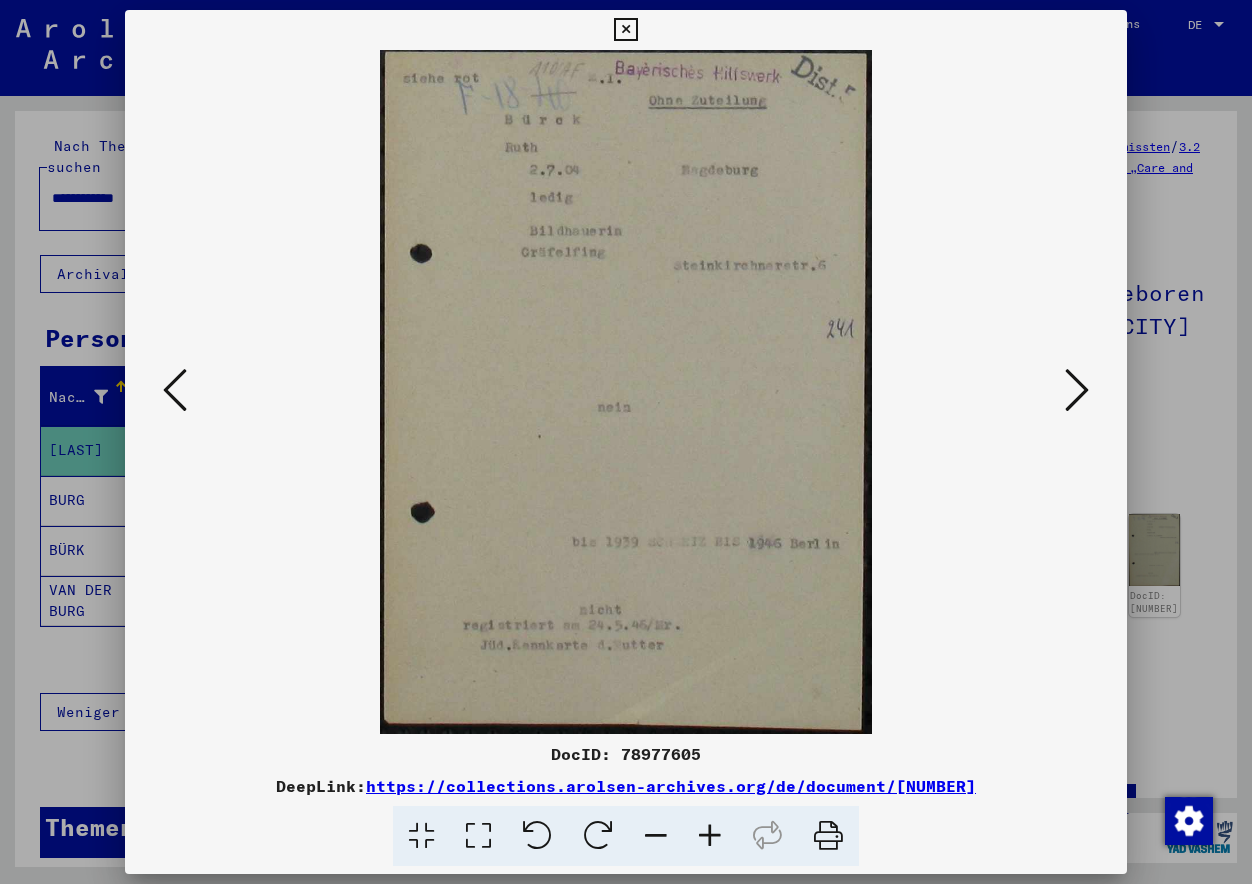 click at bounding box center (1077, 391) 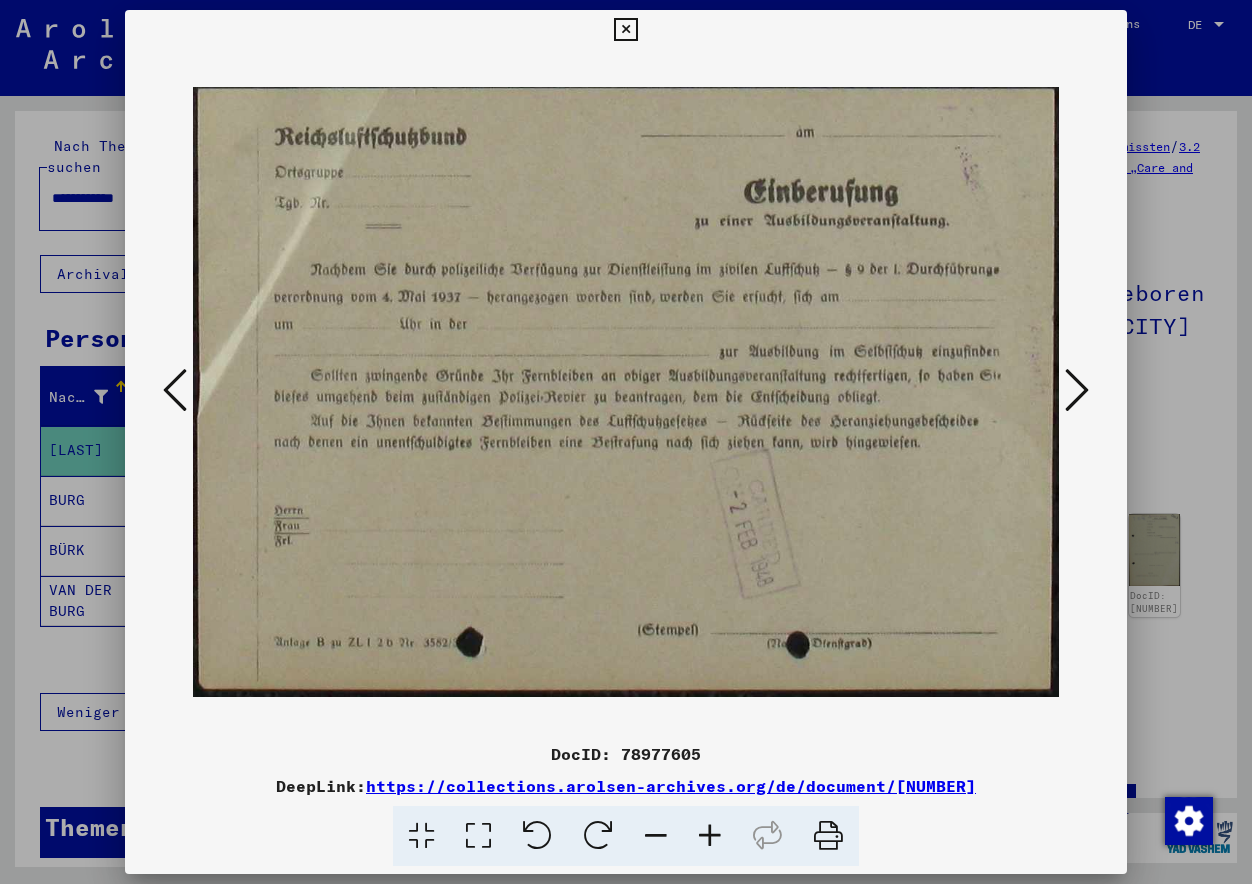click at bounding box center (1077, 391) 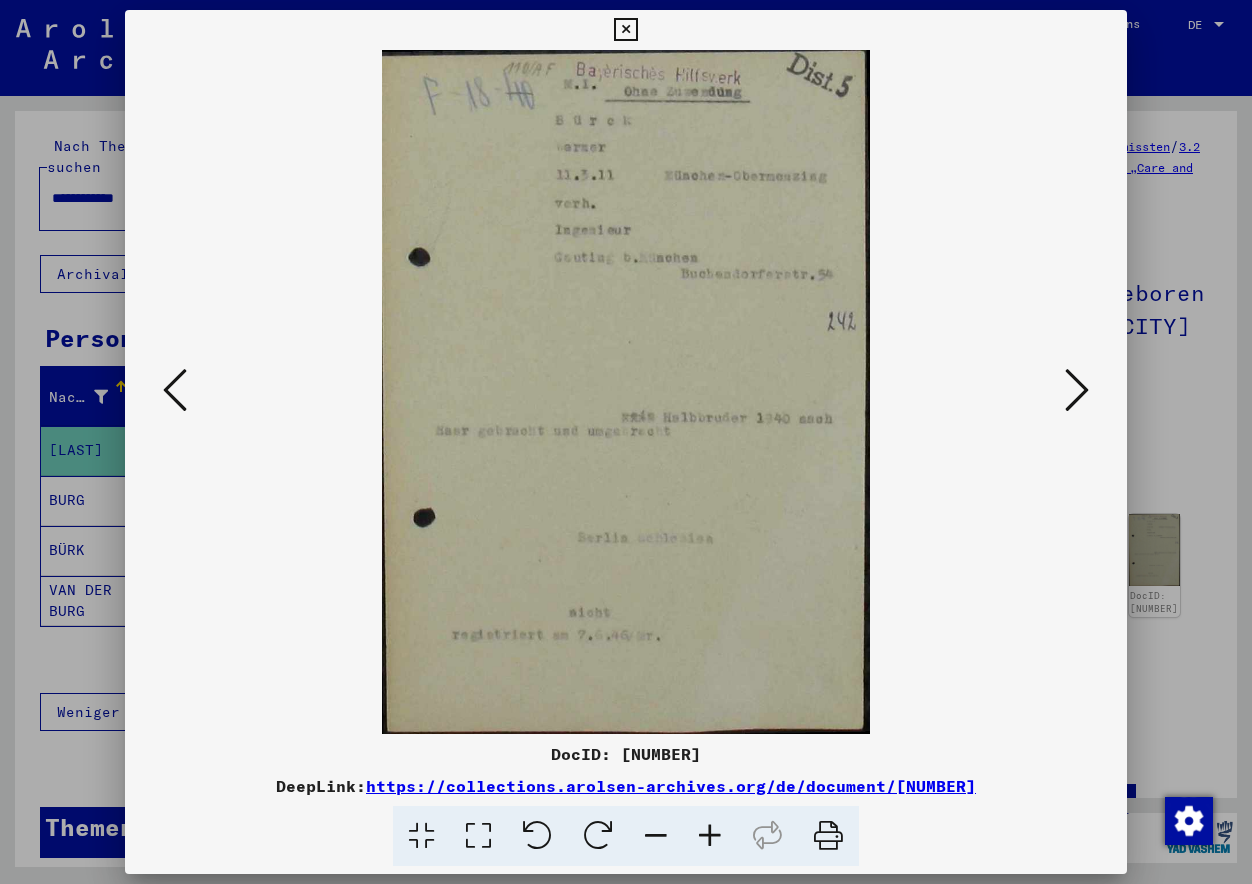 click at bounding box center [1077, 391] 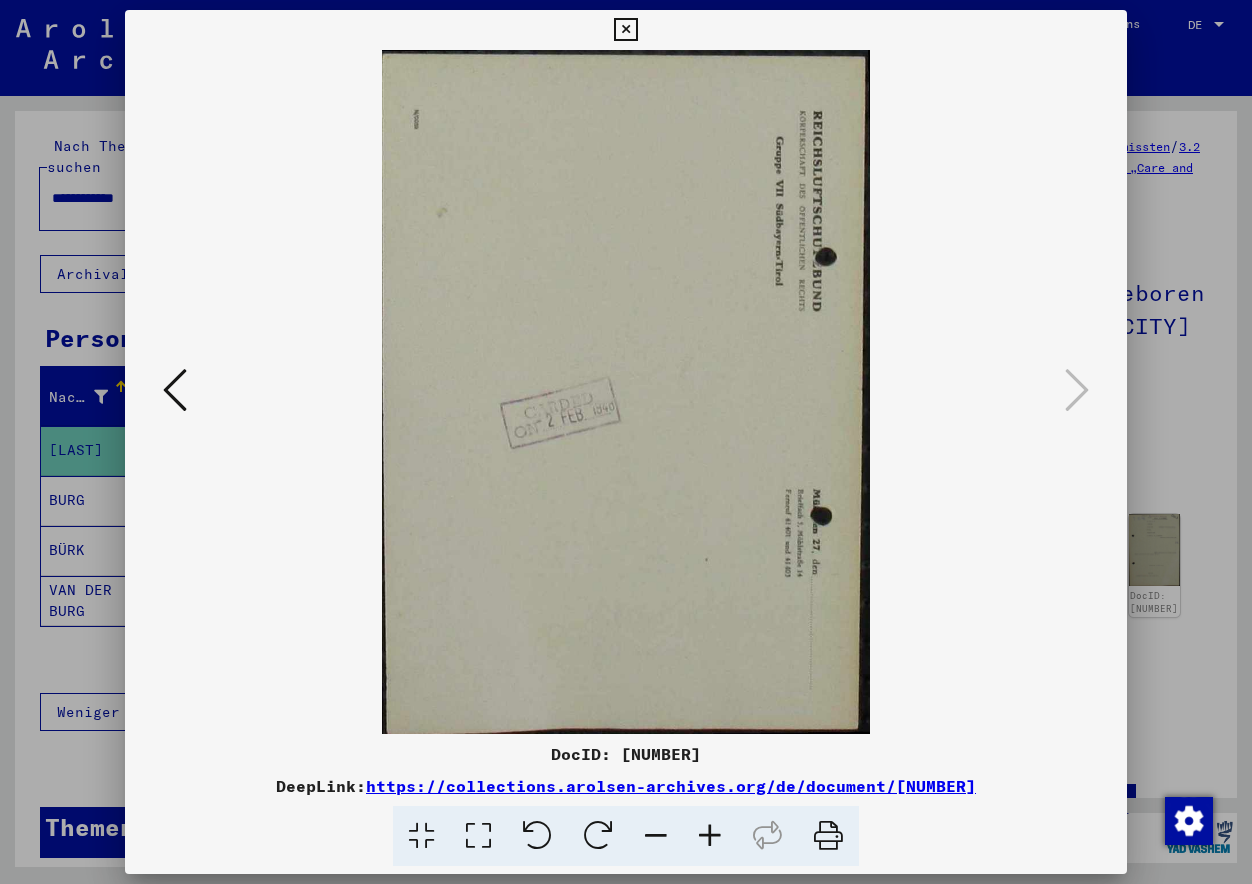 click at bounding box center [626, 442] 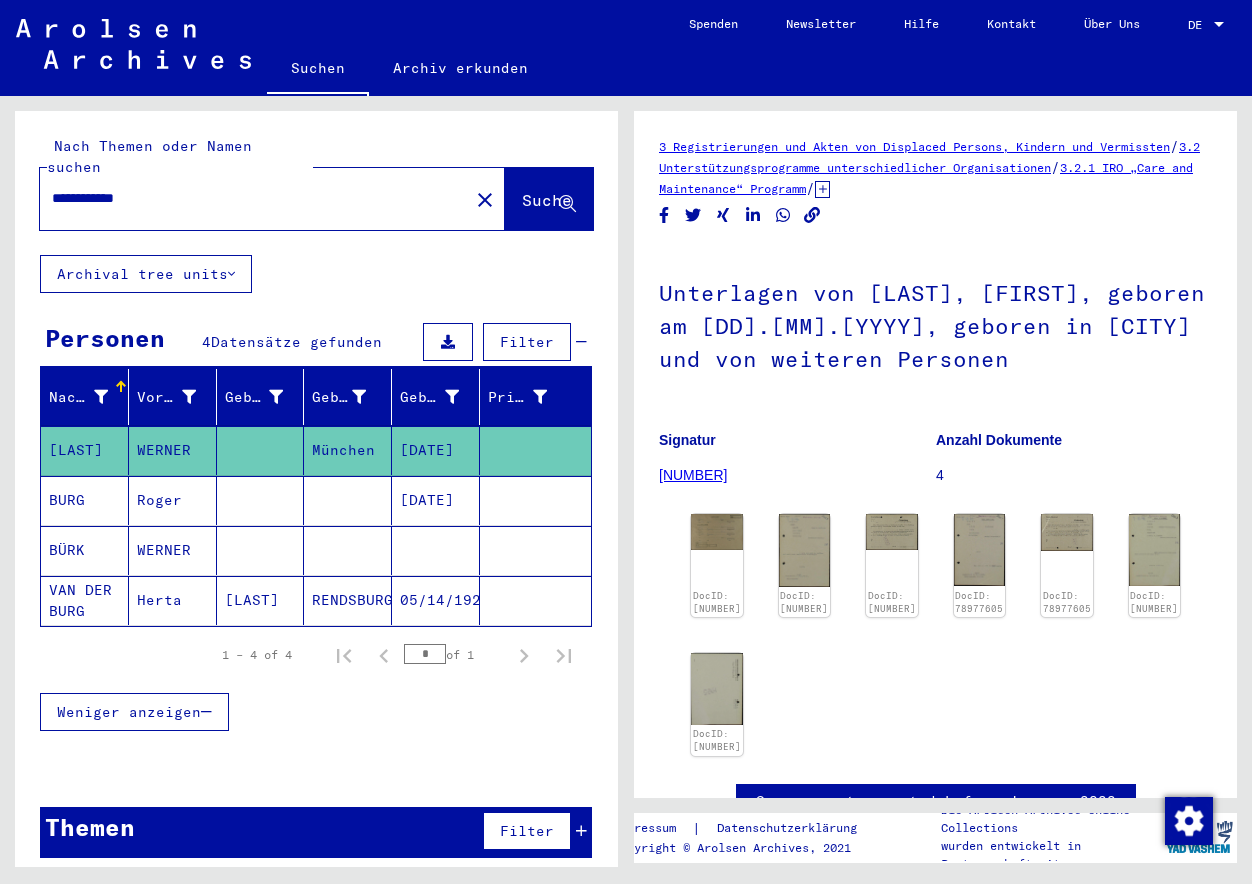 click on "**********" 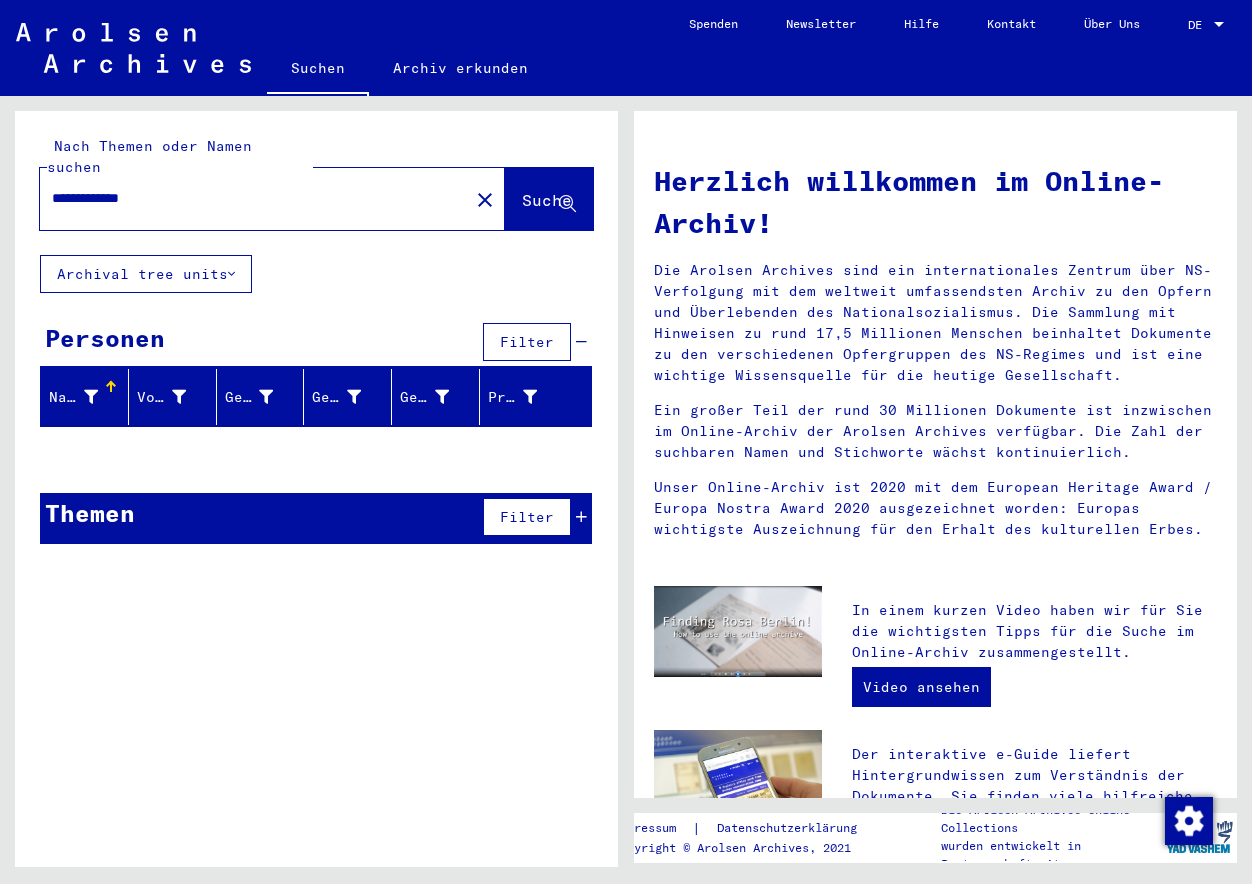 click on "**********" at bounding box center [248, 198] 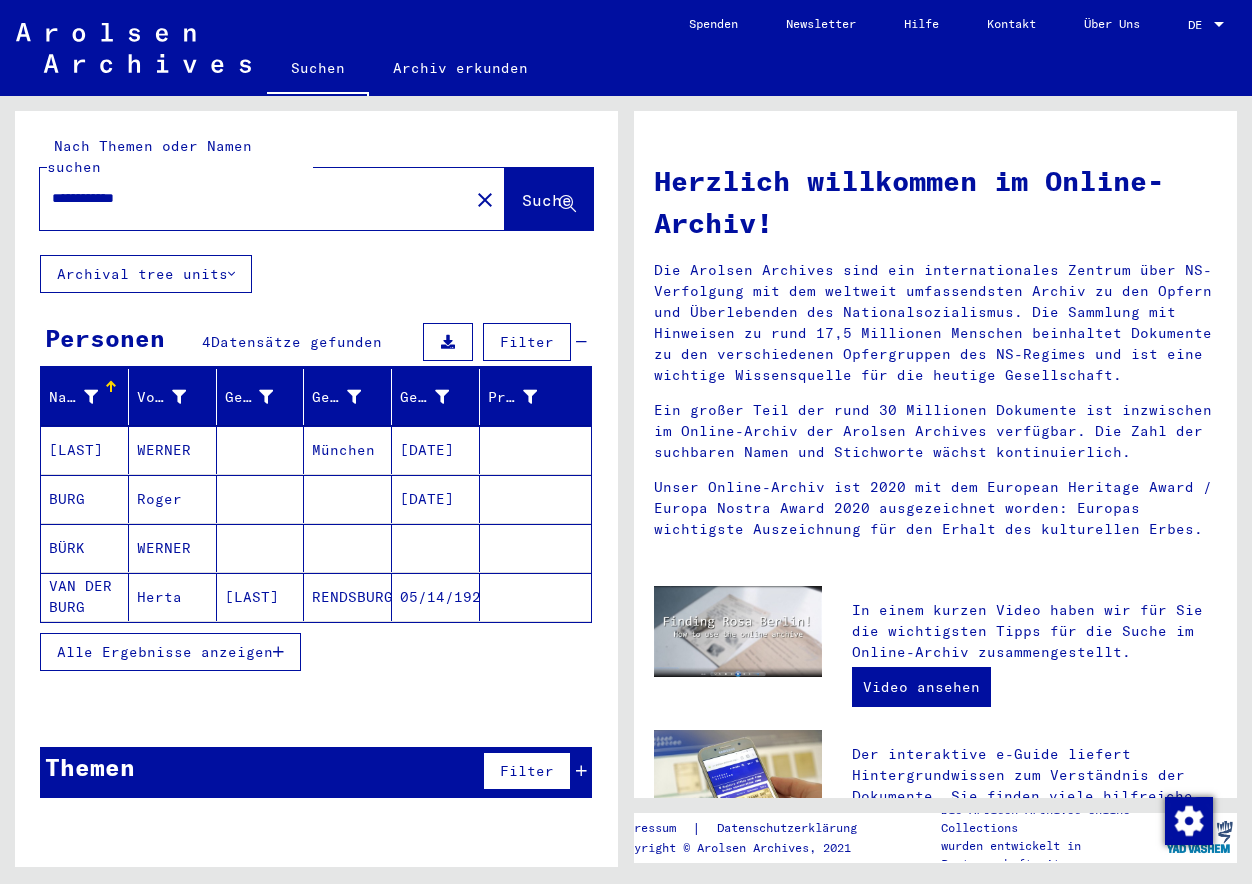 click on "[DATE]" at bounding box center (436, 499) 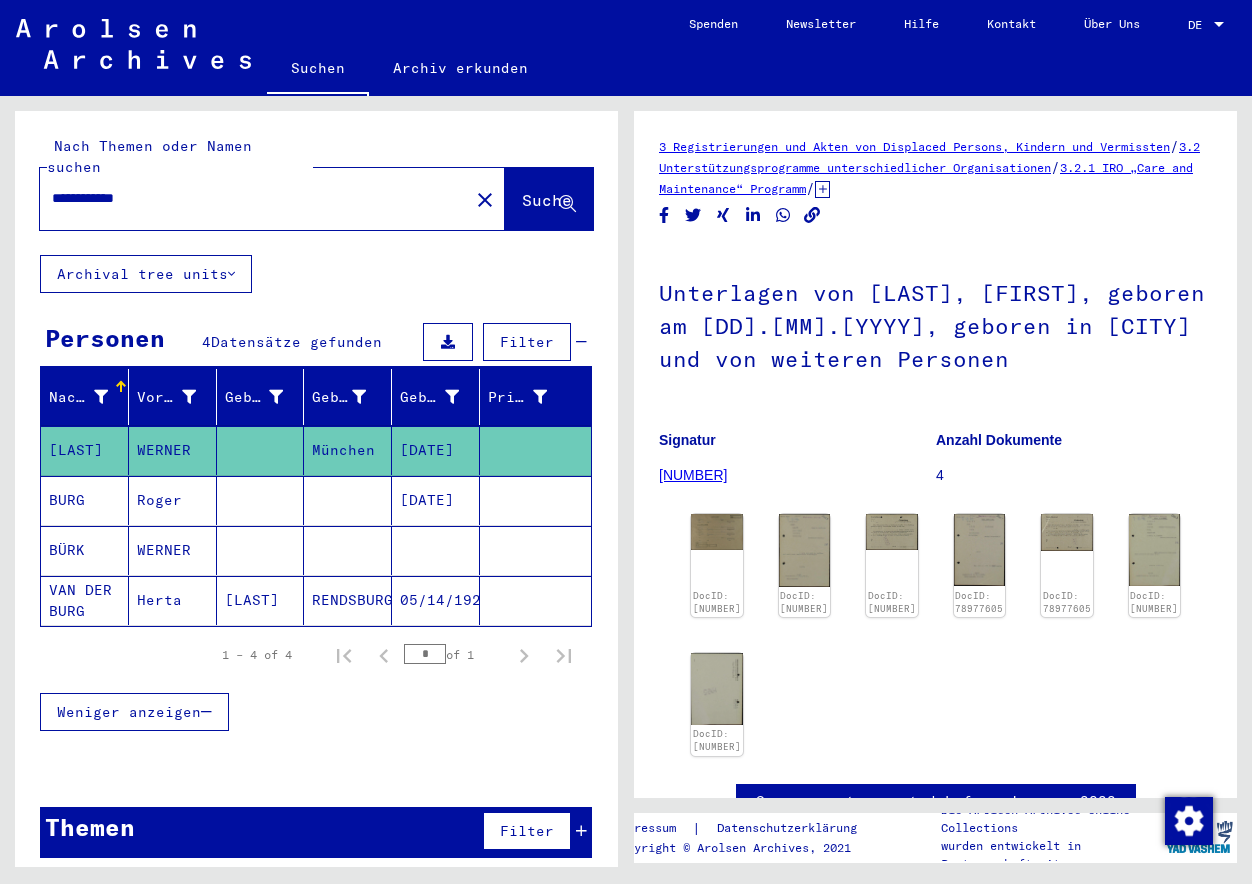 scroll, scrollTop: 0, scrollLeft: 0, axis: both 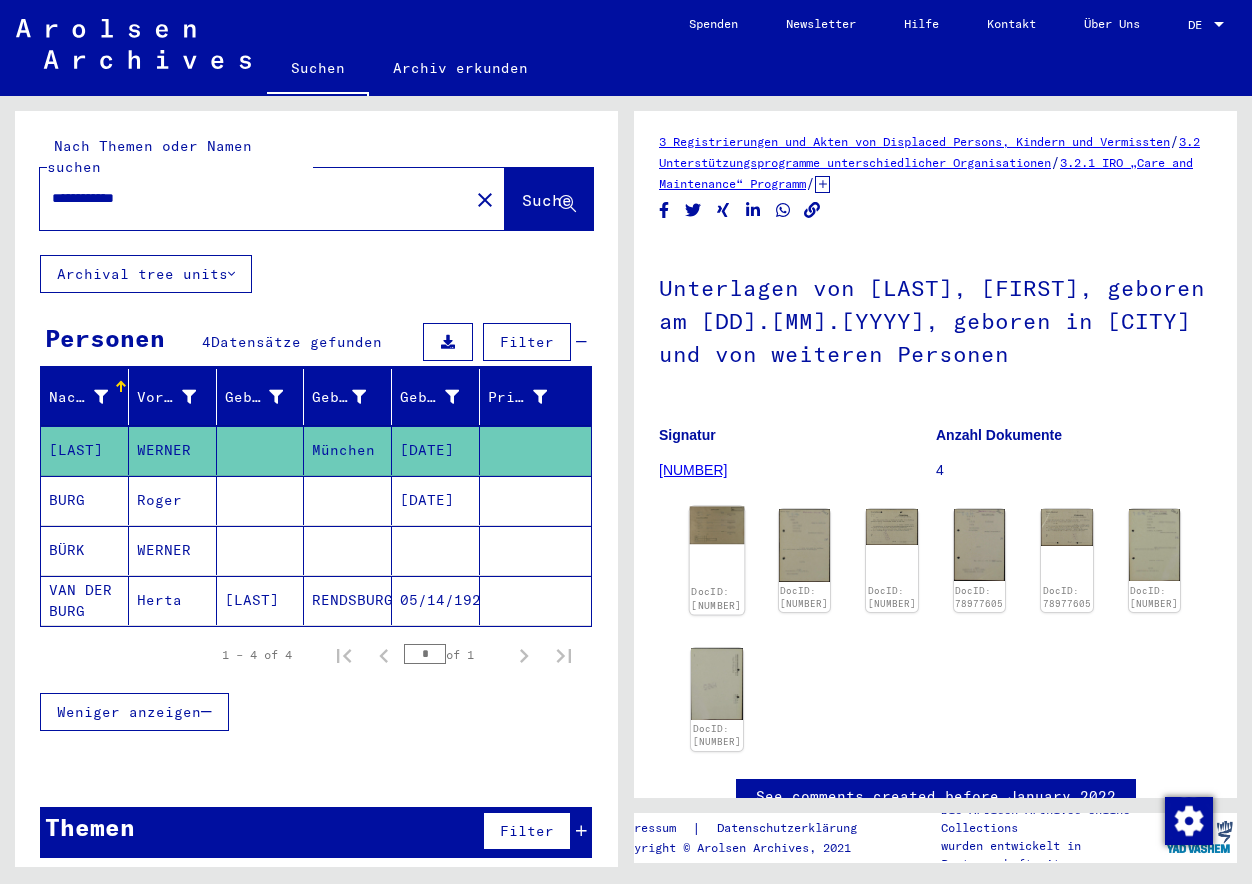 click on "DocID: [NUMBER]" 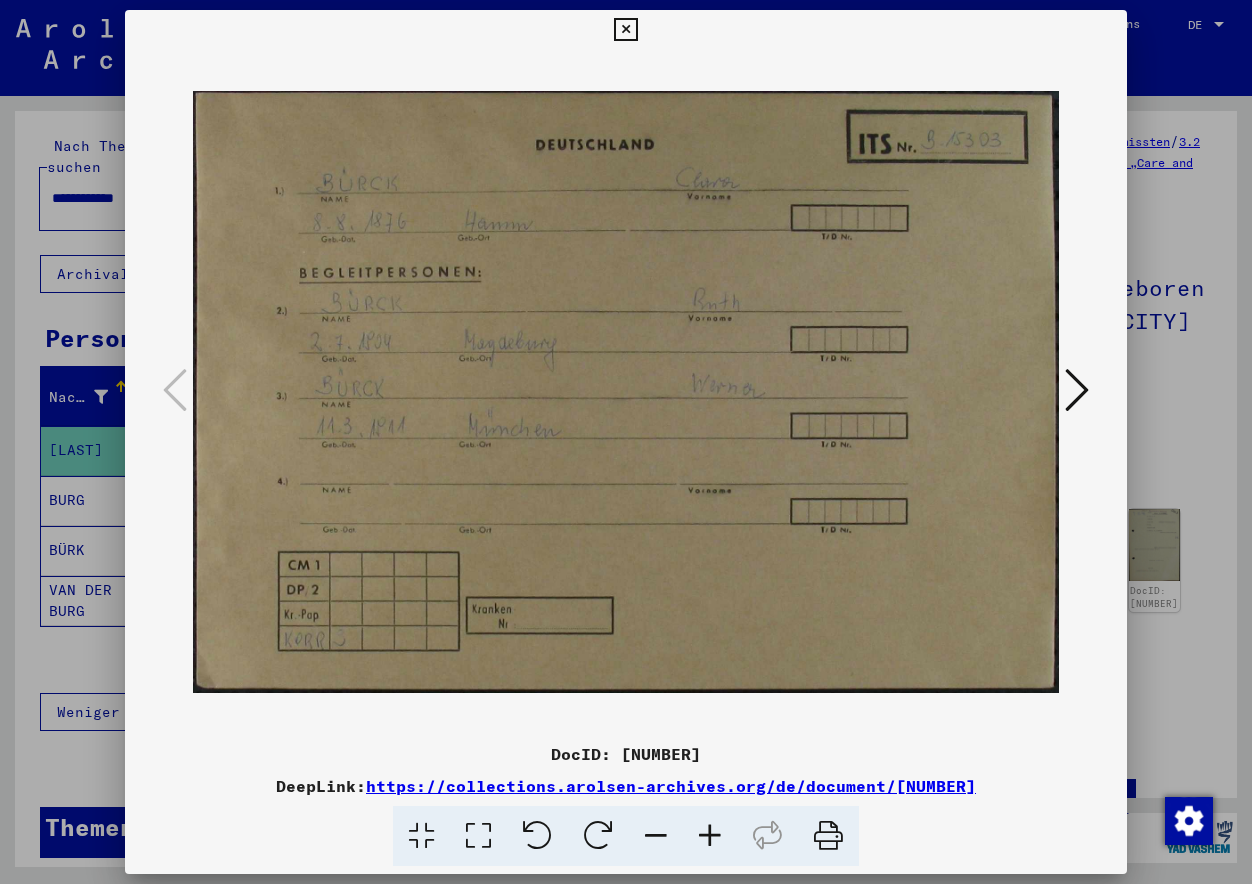 click at bounding box center (626, 392) 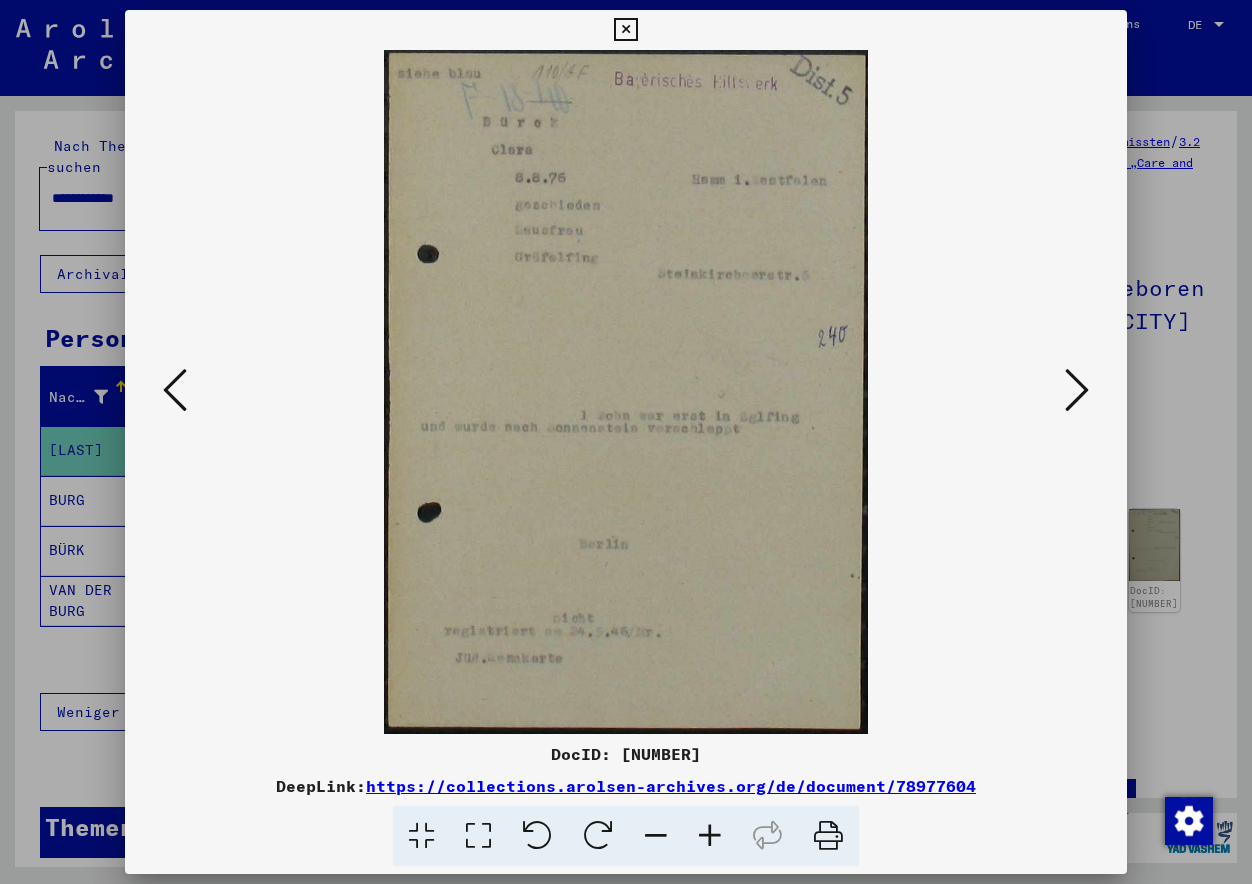 click at bounding box center (175, 391) 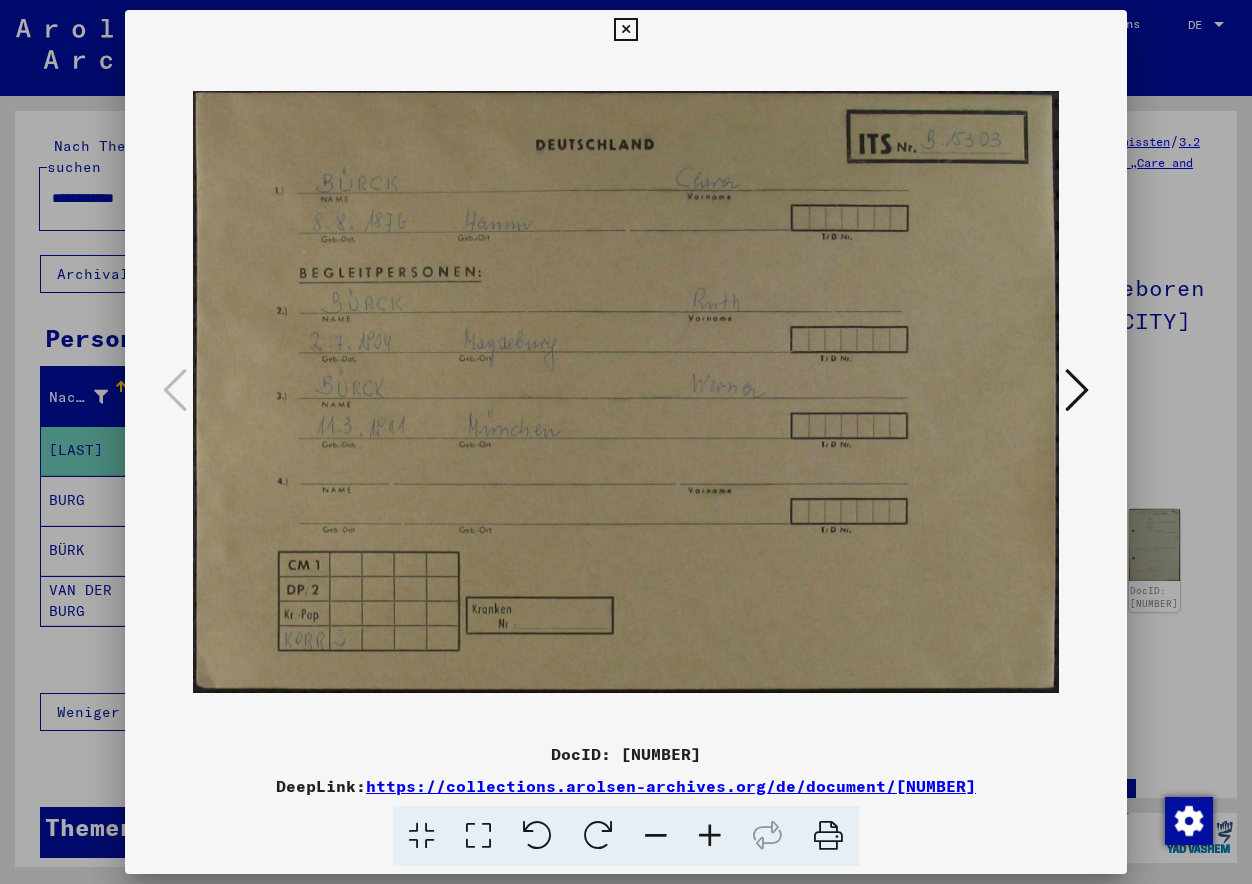 drag, startPoint x: 83, startPoint y: 470, endPoint x: 296, endPoint y: 311, distance: 265.8007 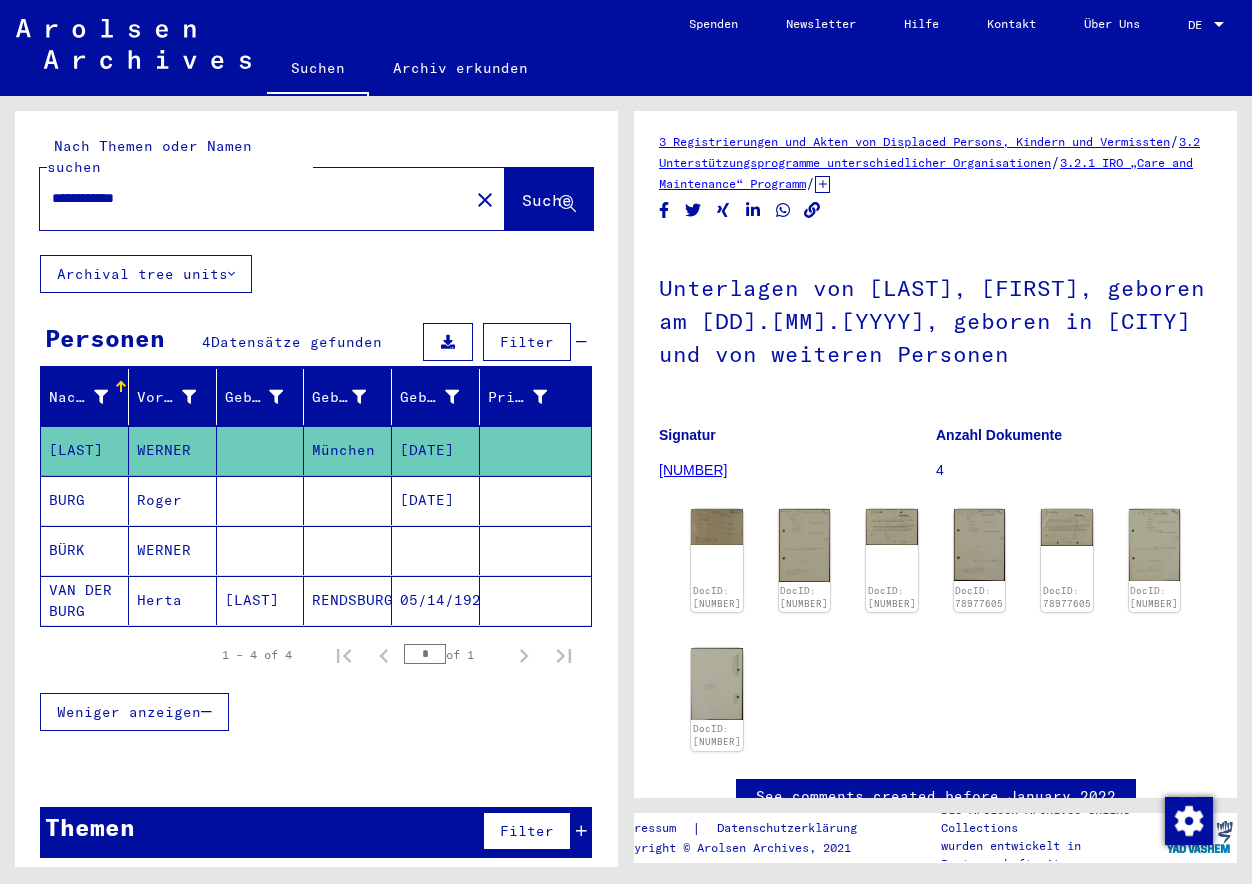 scroll, scrollTop: 0, scrollLeft: 0, axis: both 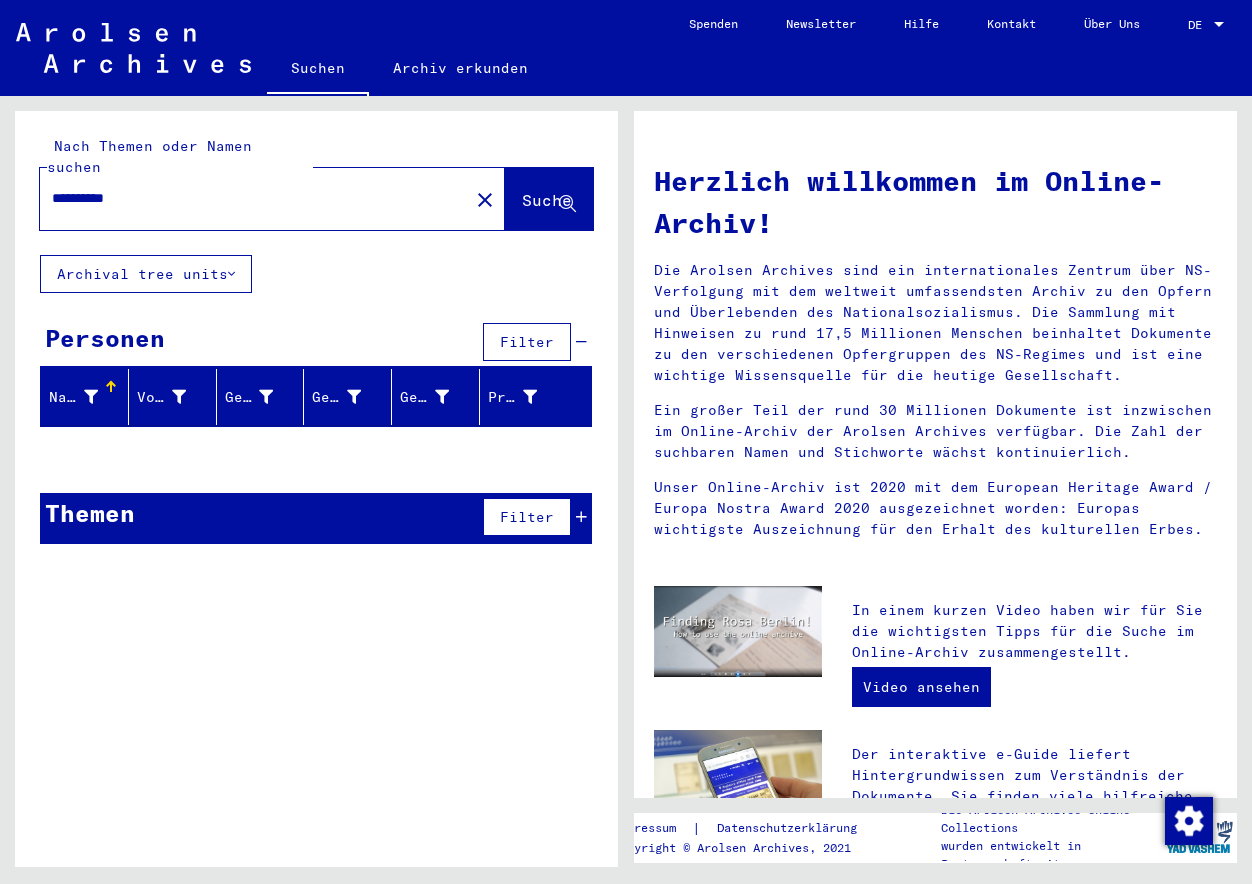 click on "**********" 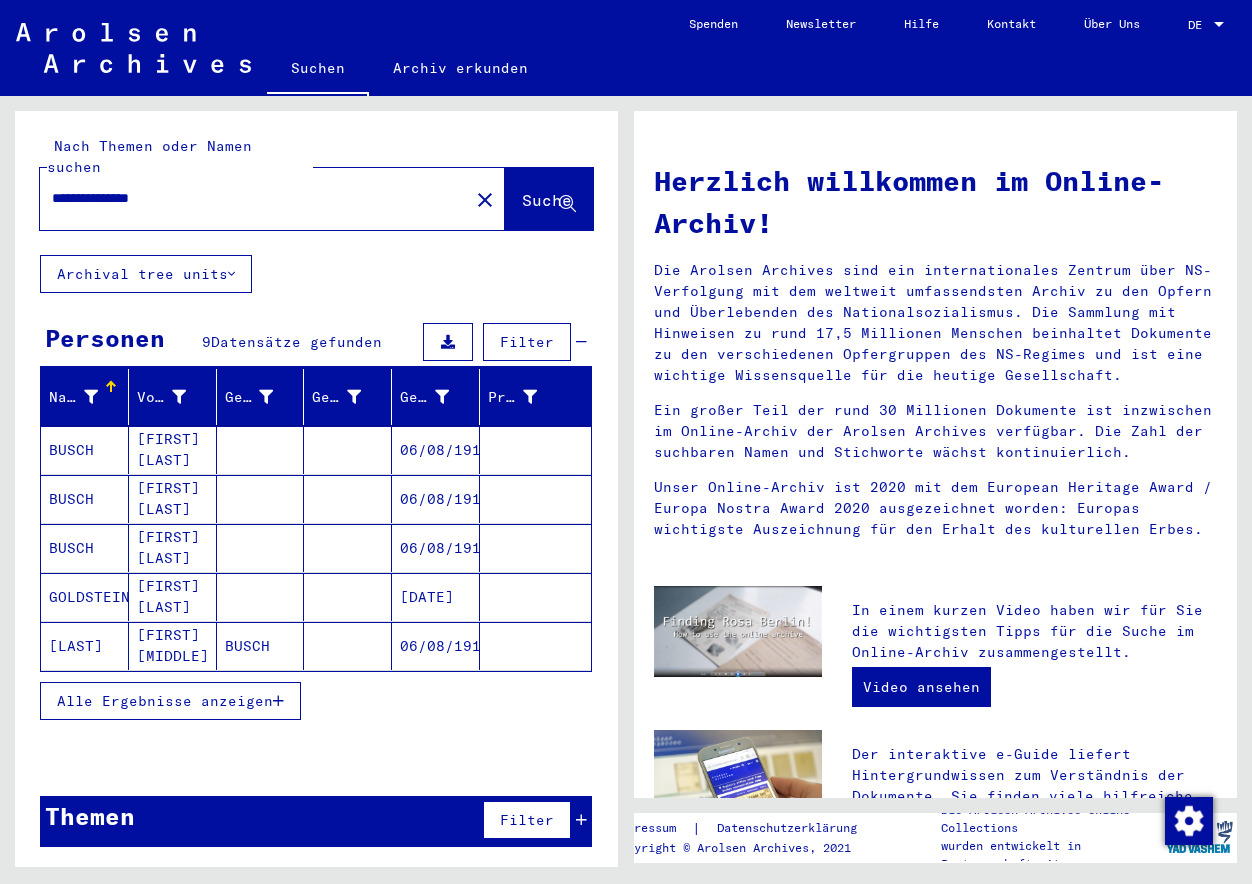 click at bounding box center [348, 499] 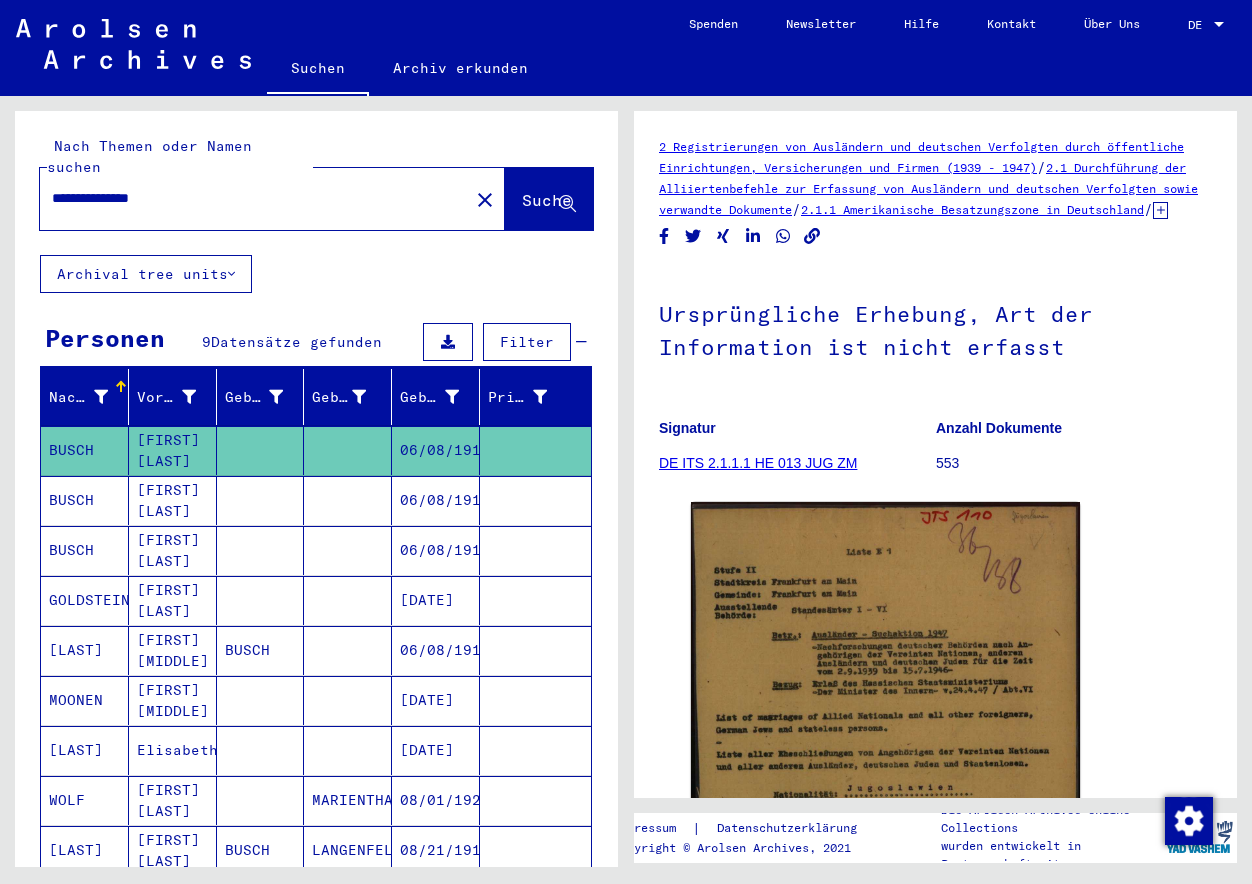 scroll, scrollTop: 269, scrollLeft: 0, axis: vertical 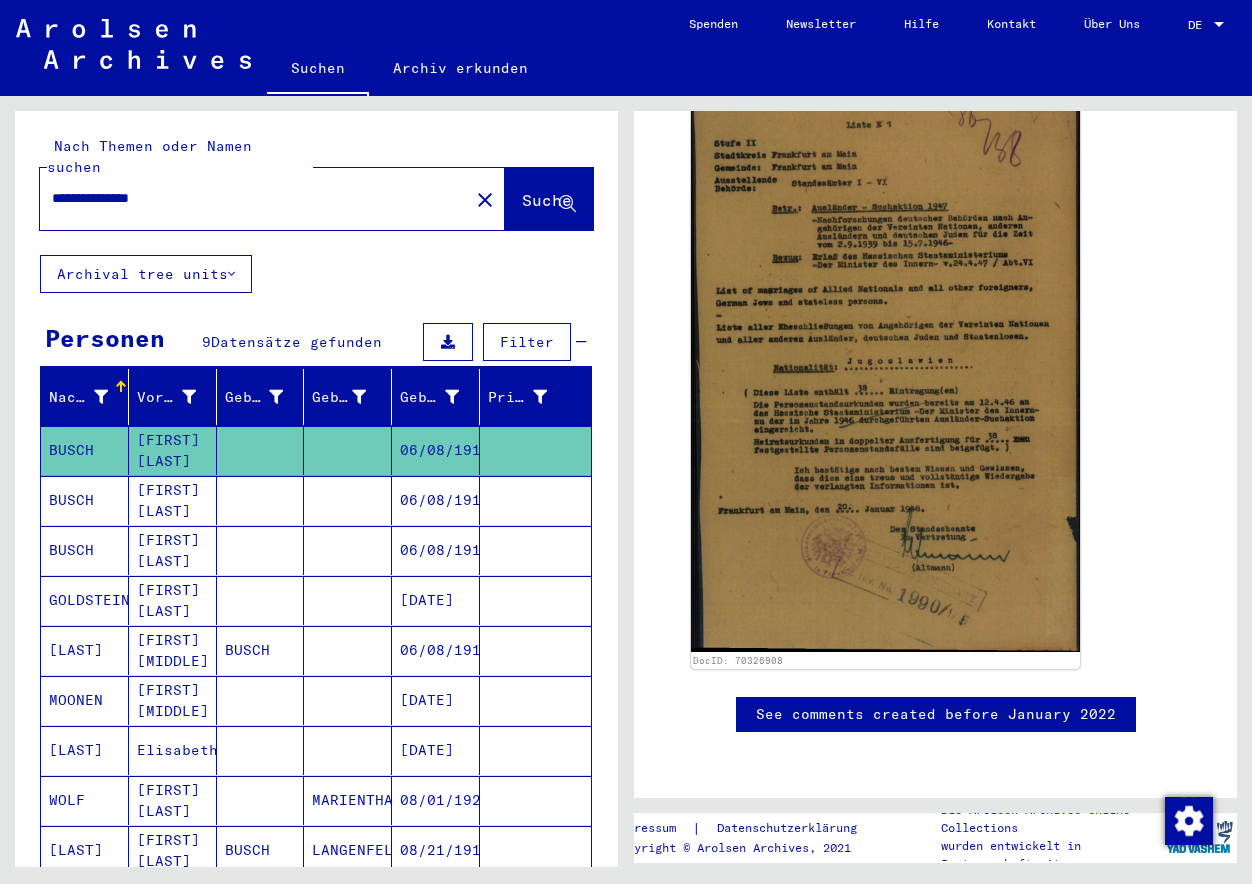 click on "06/08/1914" at bounding box center [436, 550] 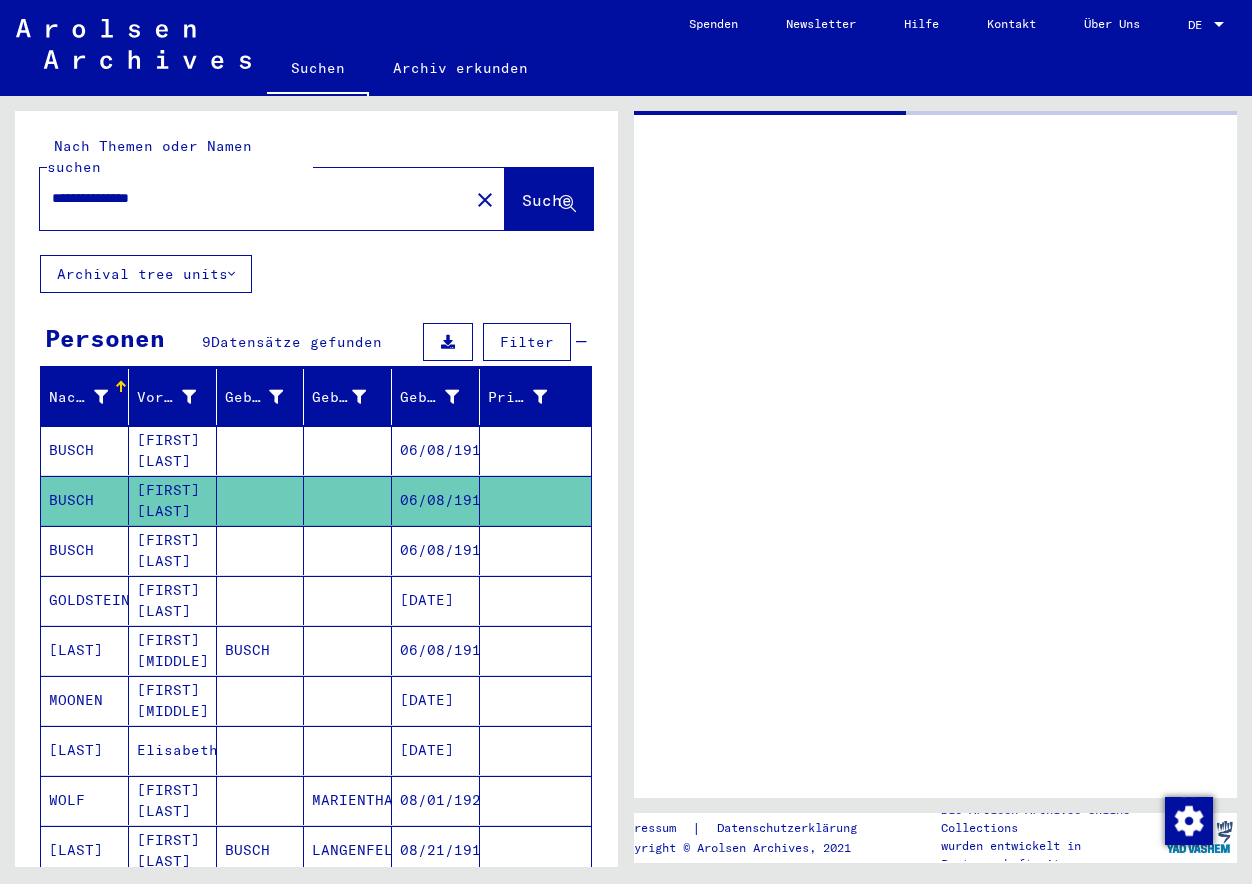 scroll, scrollTop: 0, scrollLeft: 0, axis: both 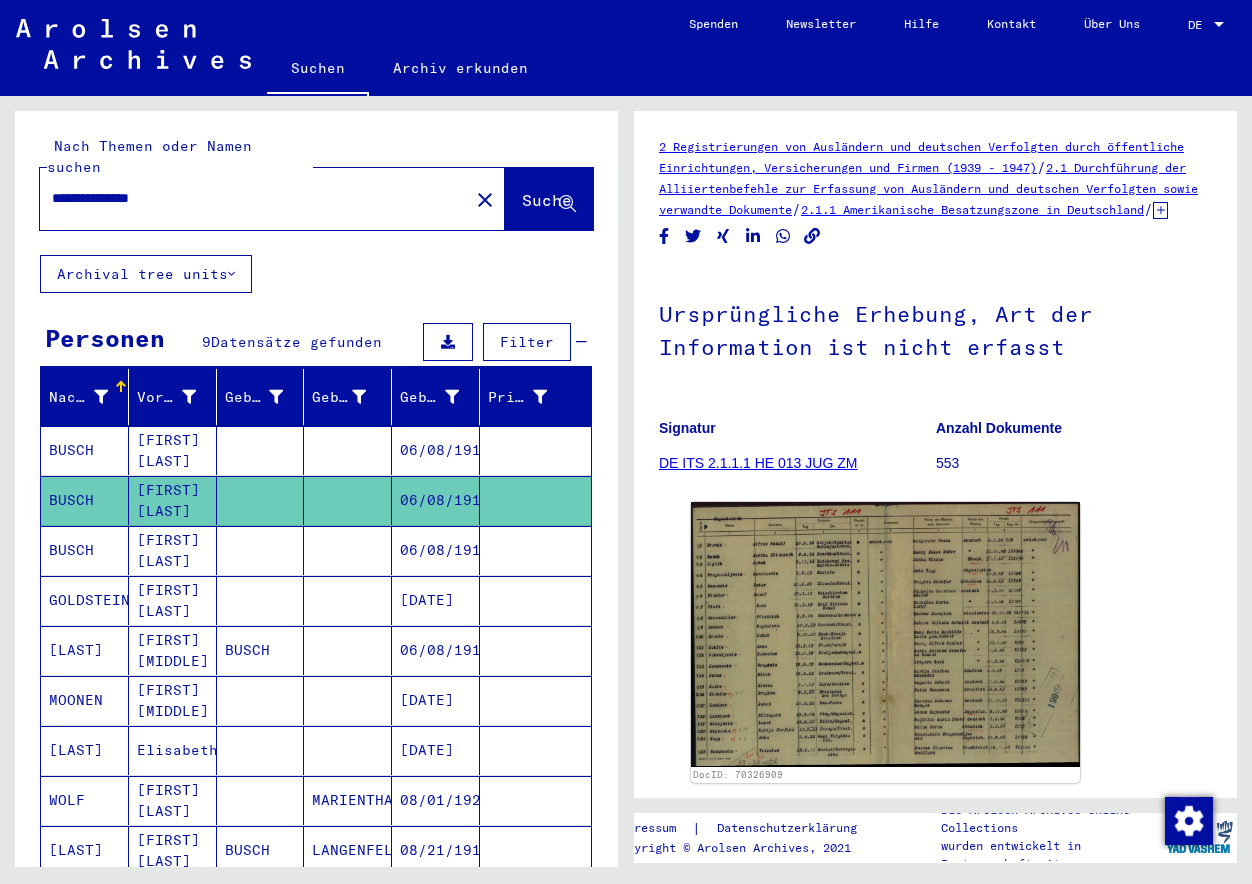 click on "06/08/1914" at bounding box center (436, 600) 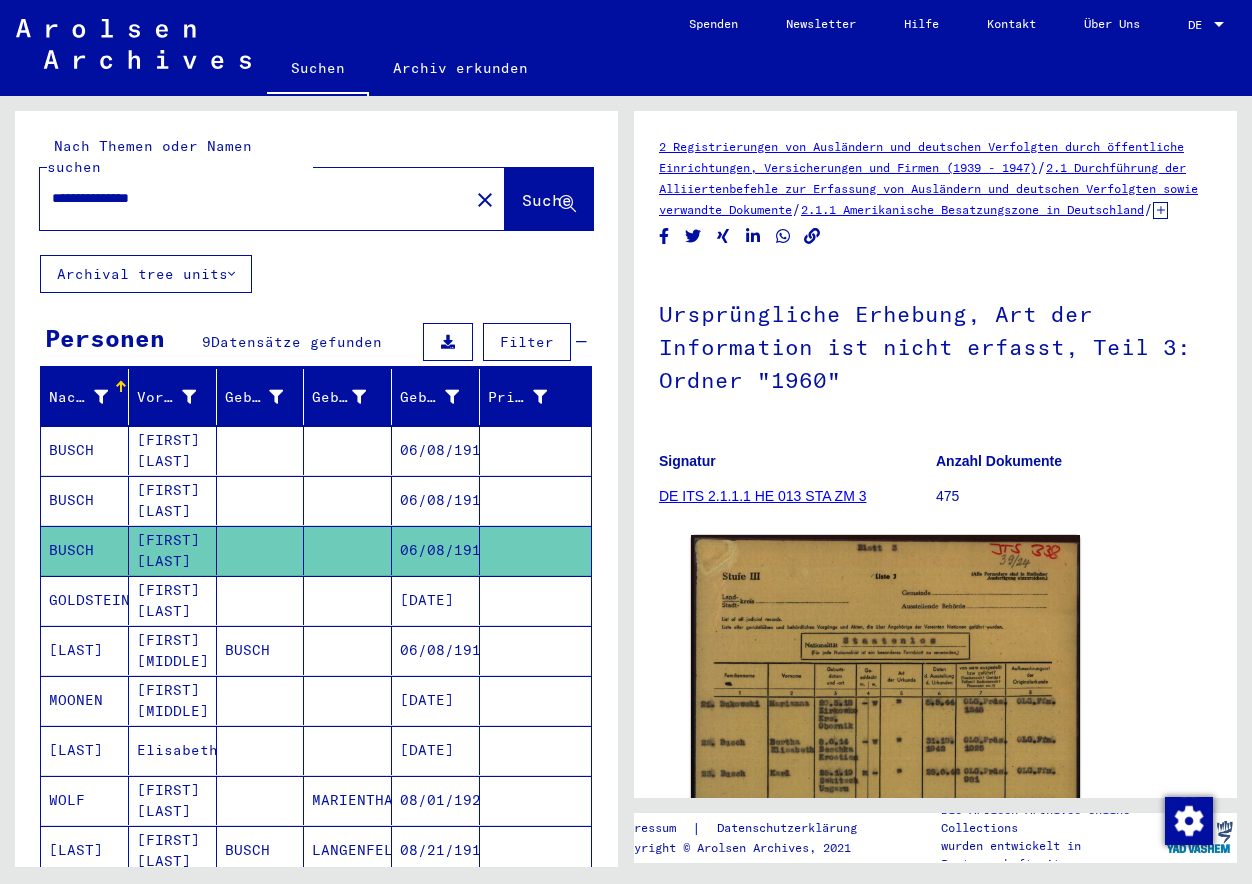 scroll, scrollTop: 0, scrollLeft: 0, axis: both 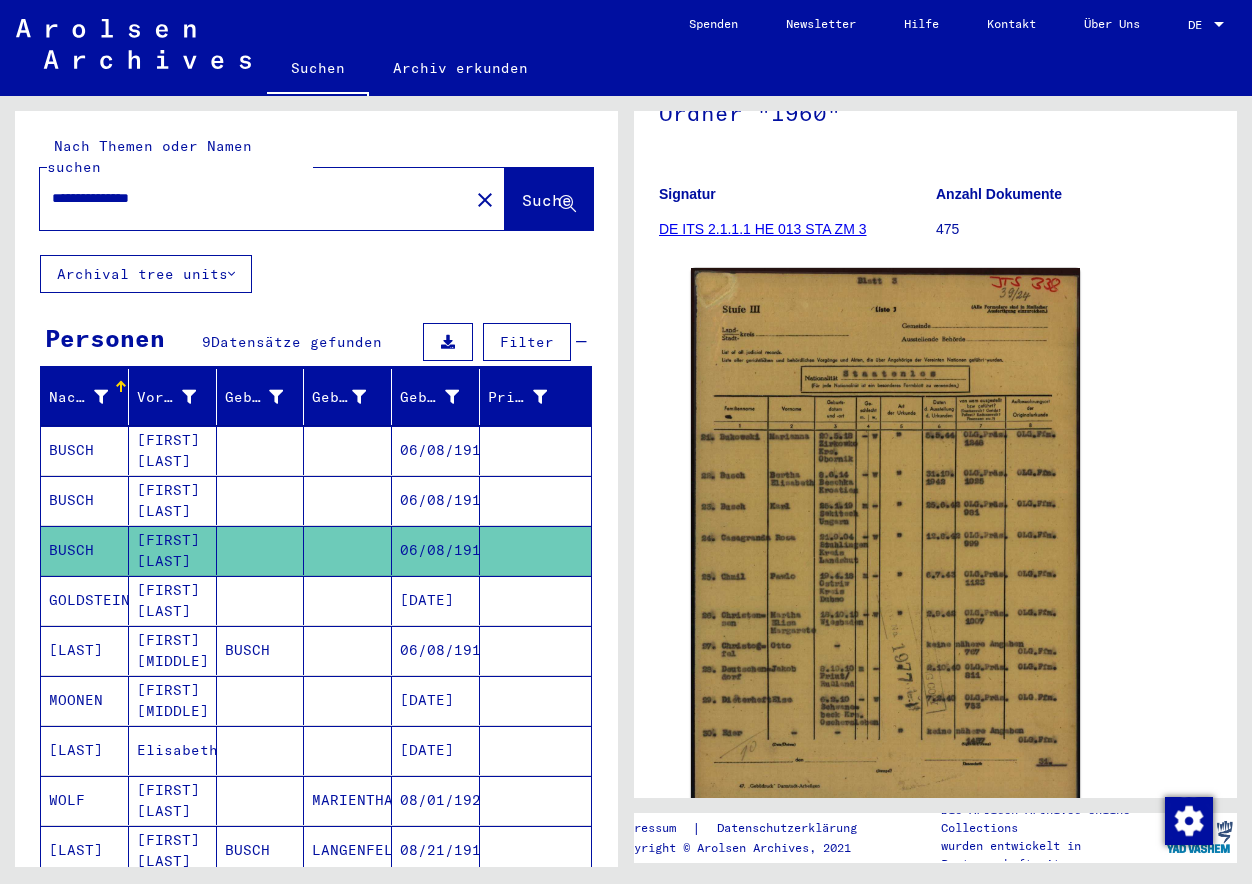 click at bounding box center [348, 700] 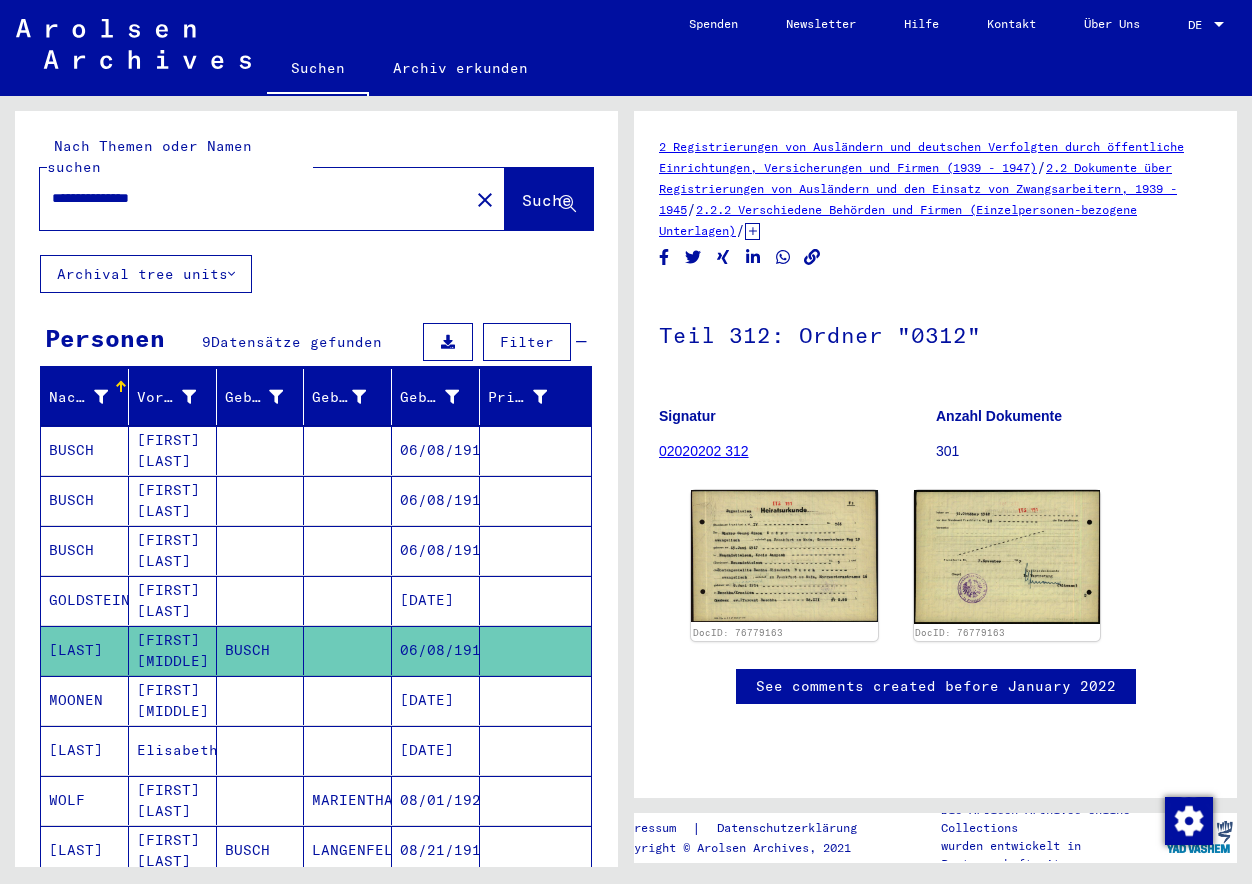 scroll, scrollTop: 0, scrollLeft: 0, axis: both 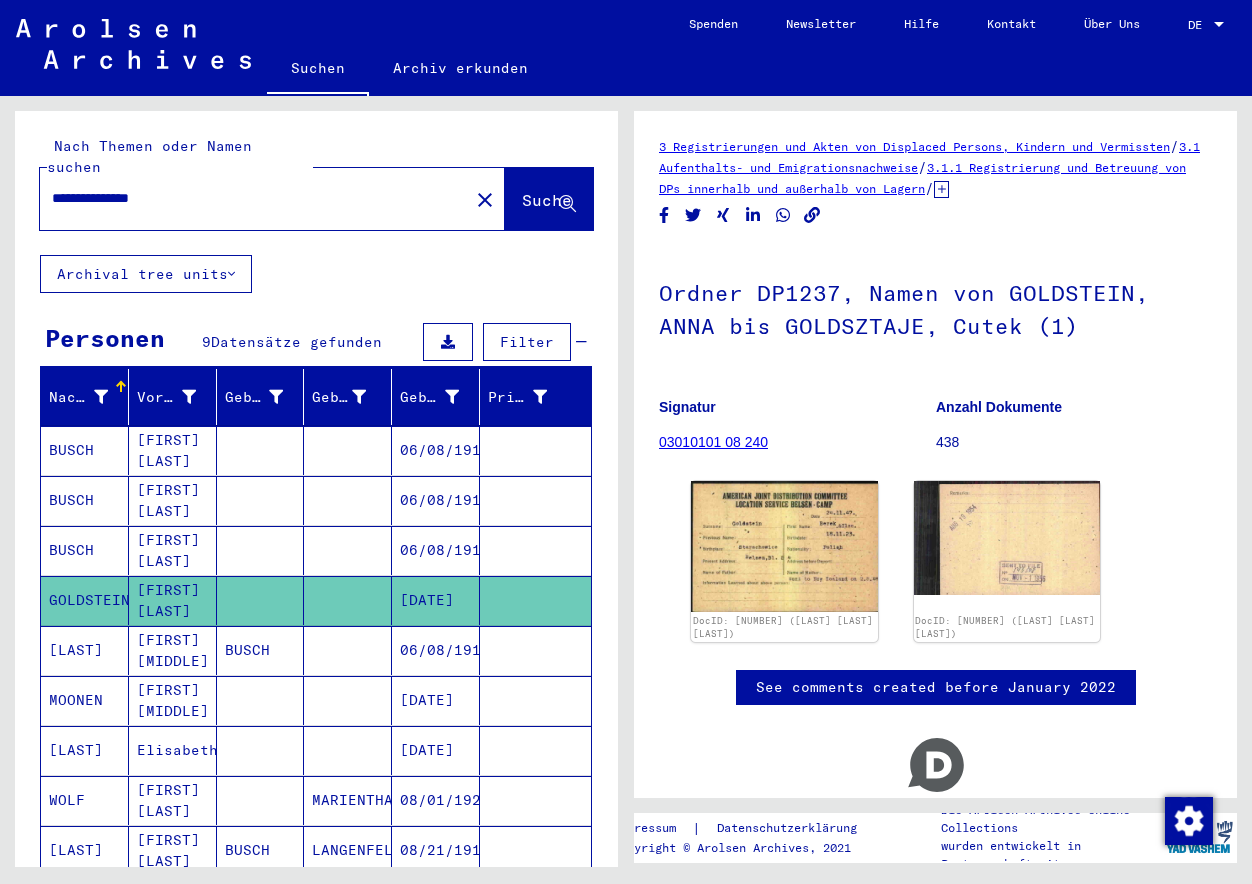 click on "06/08/1914" at bounding box center [436, 700] 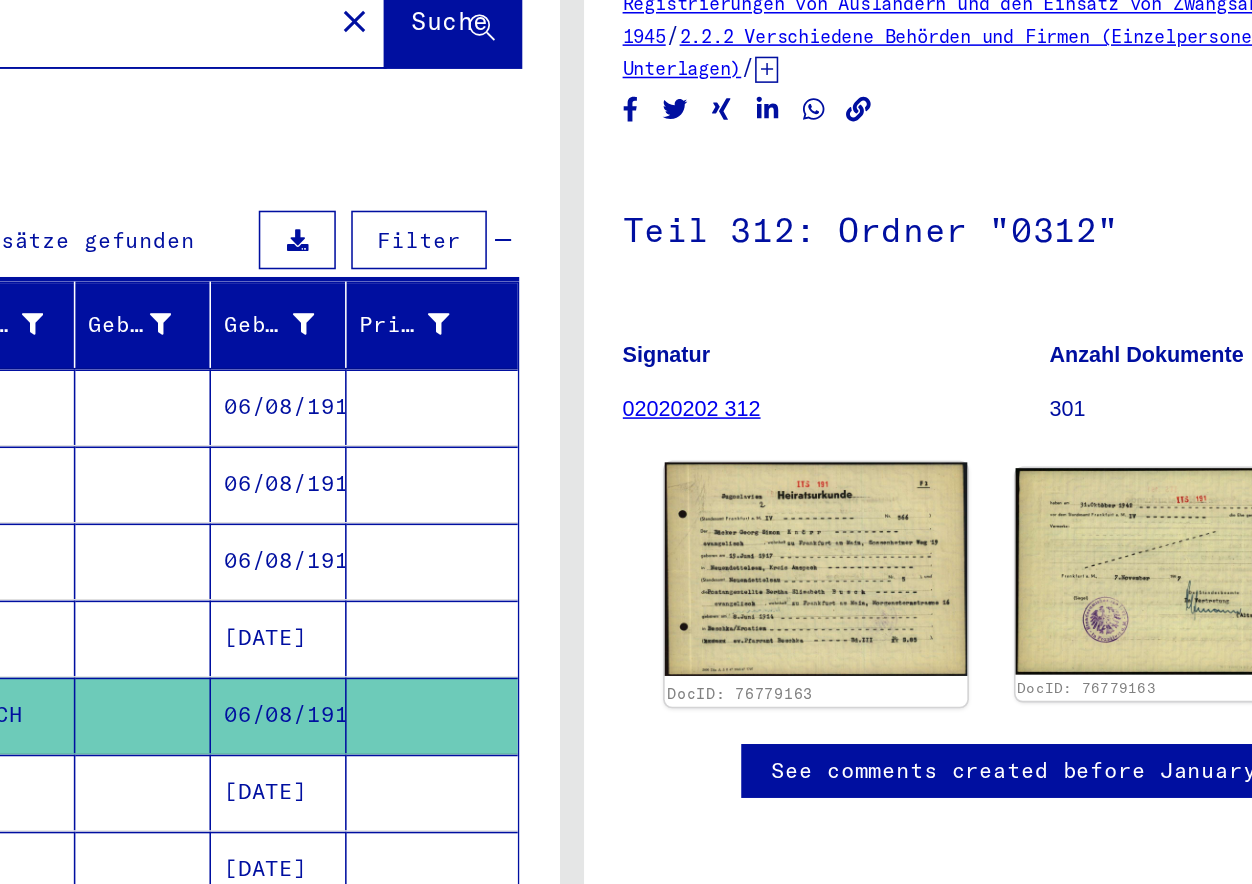 scroll, scrollTop: 0, scrollLeft: 0, axis: both 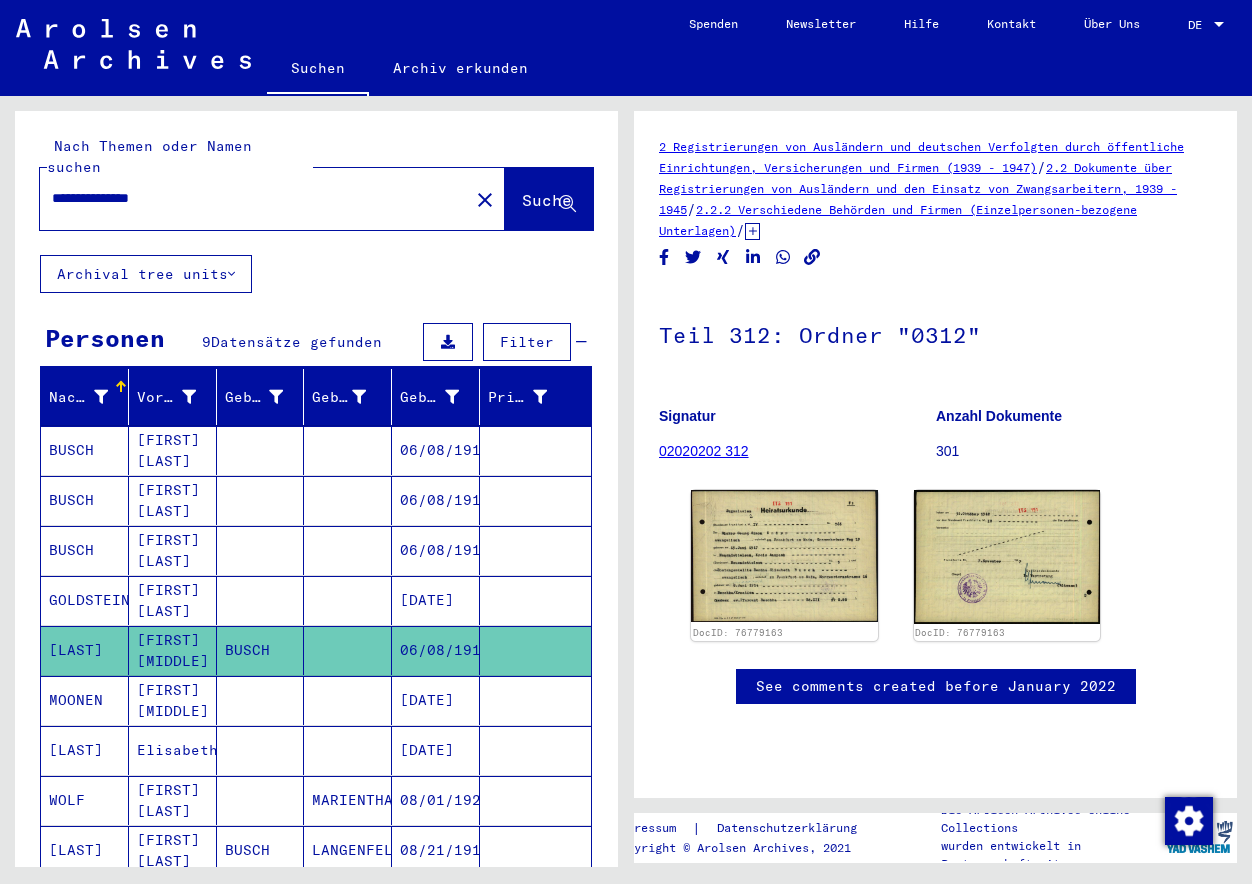 click on "**********" at bounding box center (254, 198) 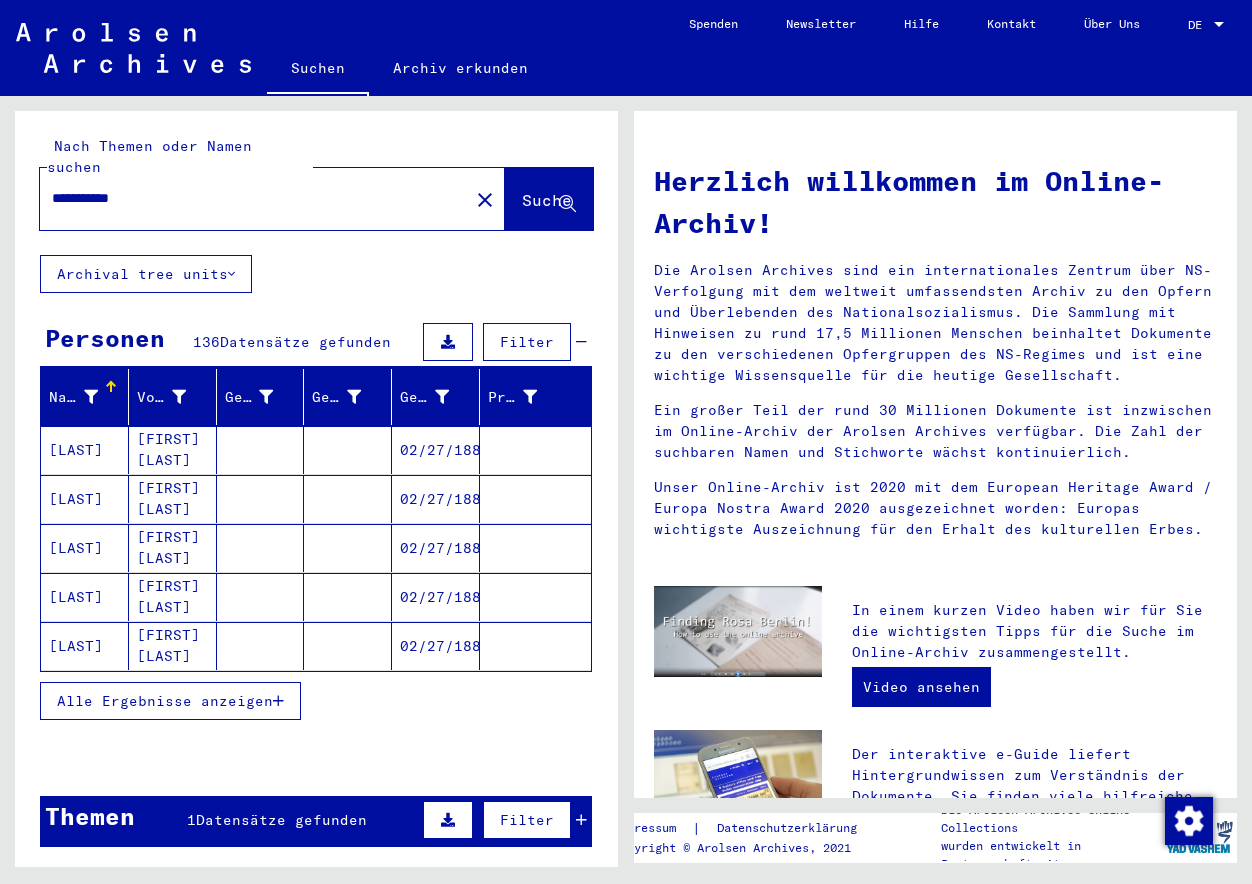 click at bounding box center [348, 499] 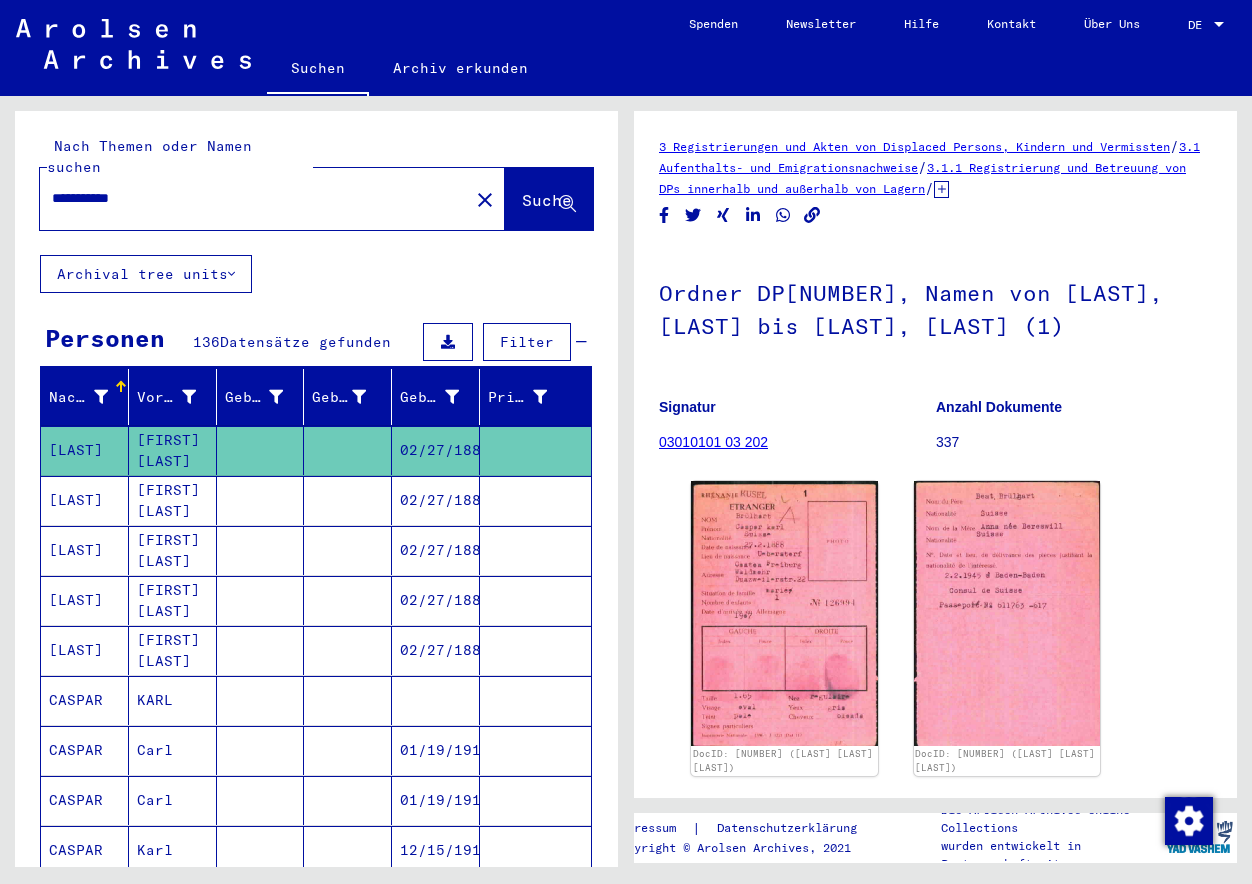 scroll, scrollTop: 160, scrollLeft: 0, axis: vertical 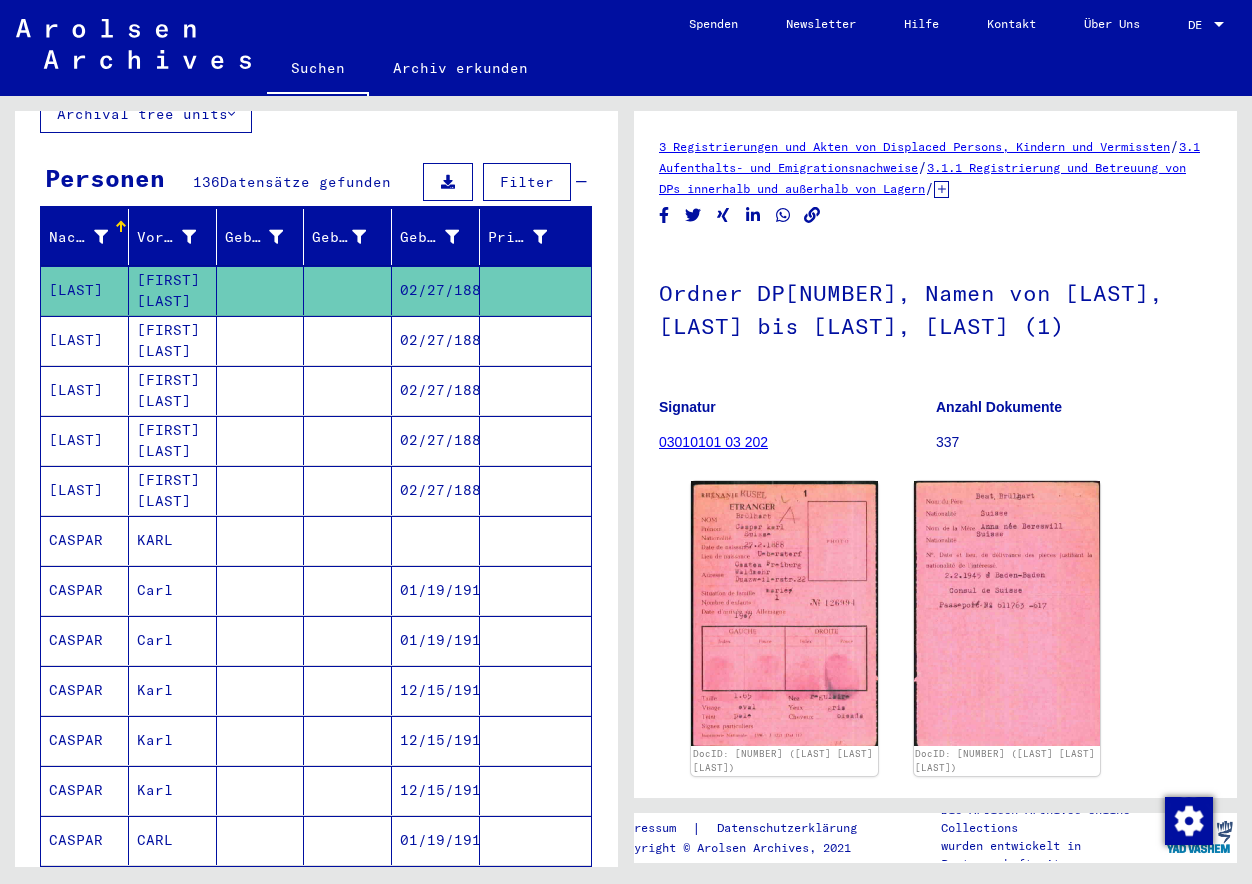 click at bounding box center [348, 590] 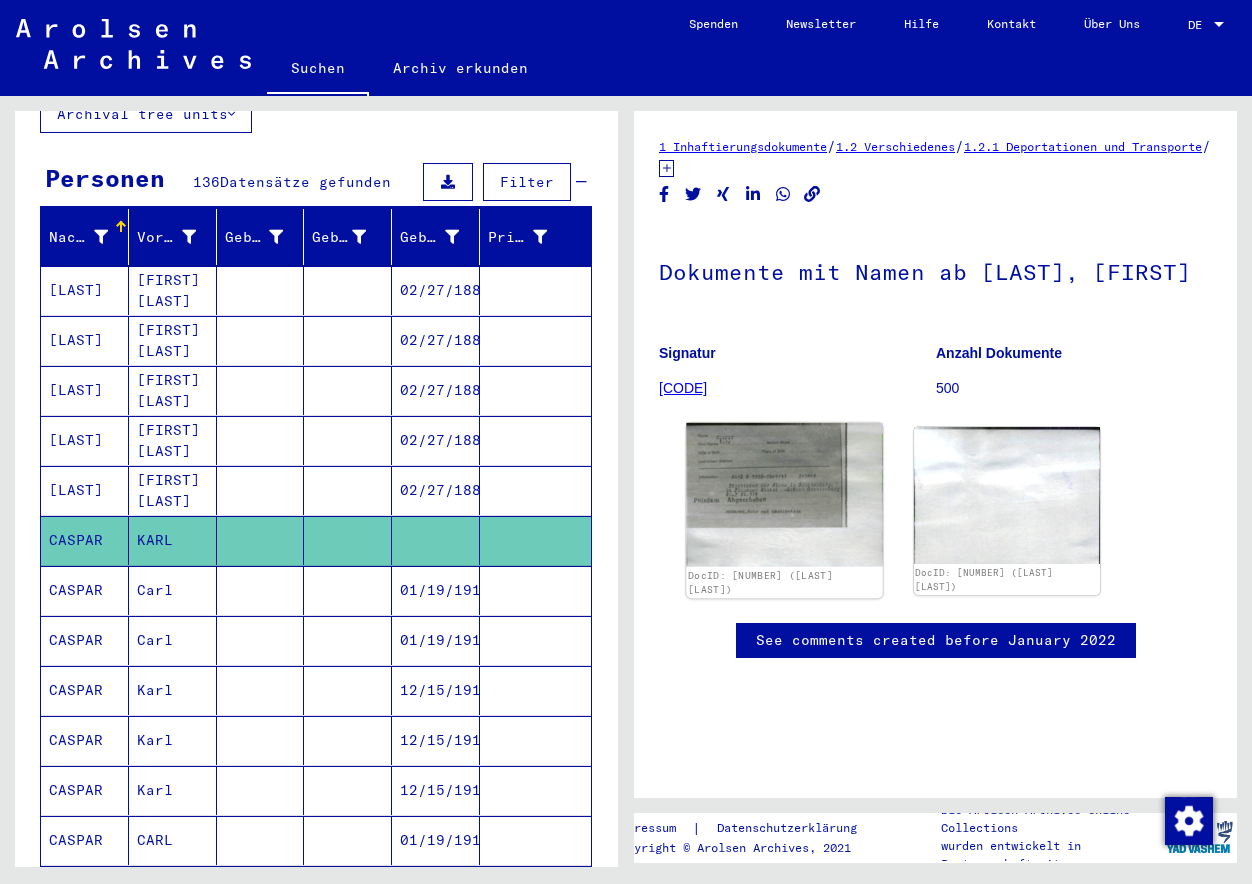 click 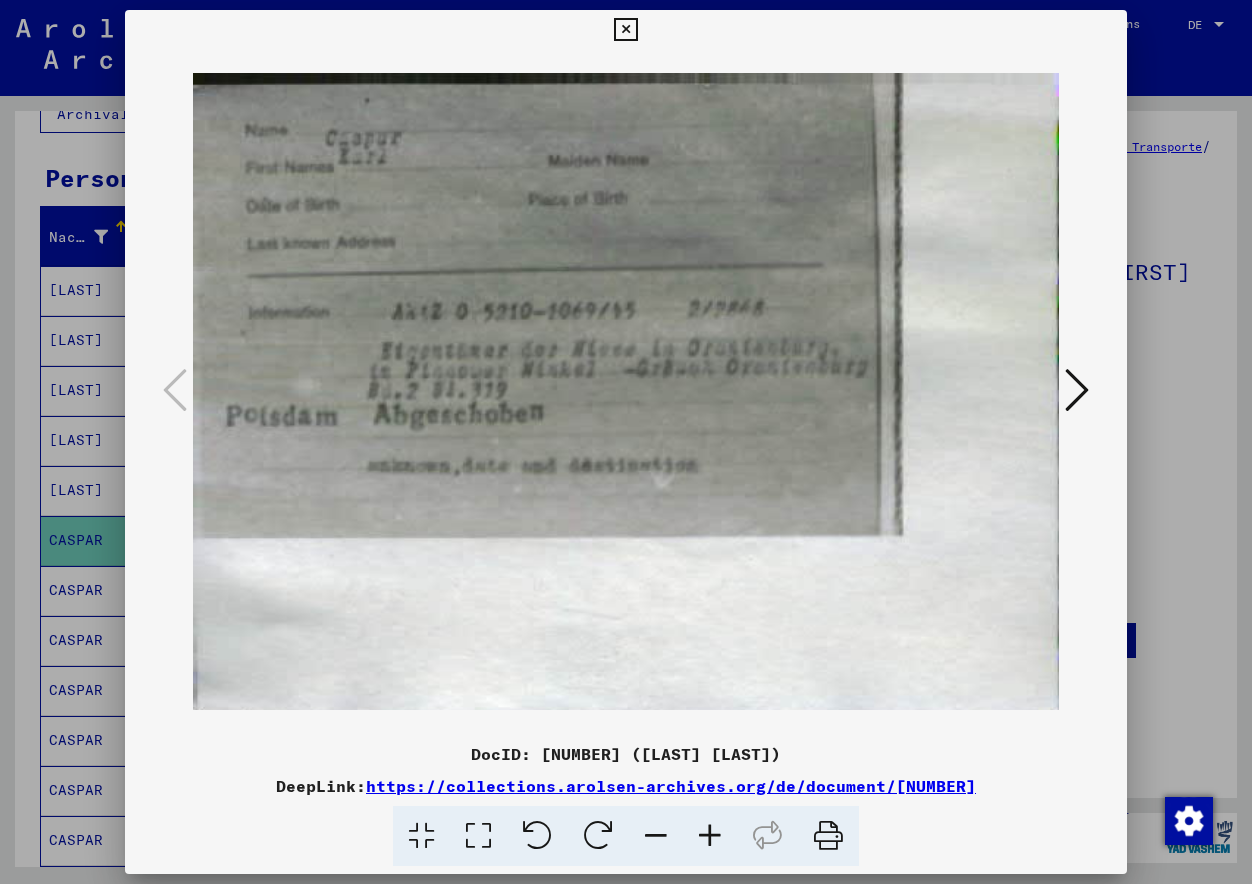 click at bounding box center (1077, 390) 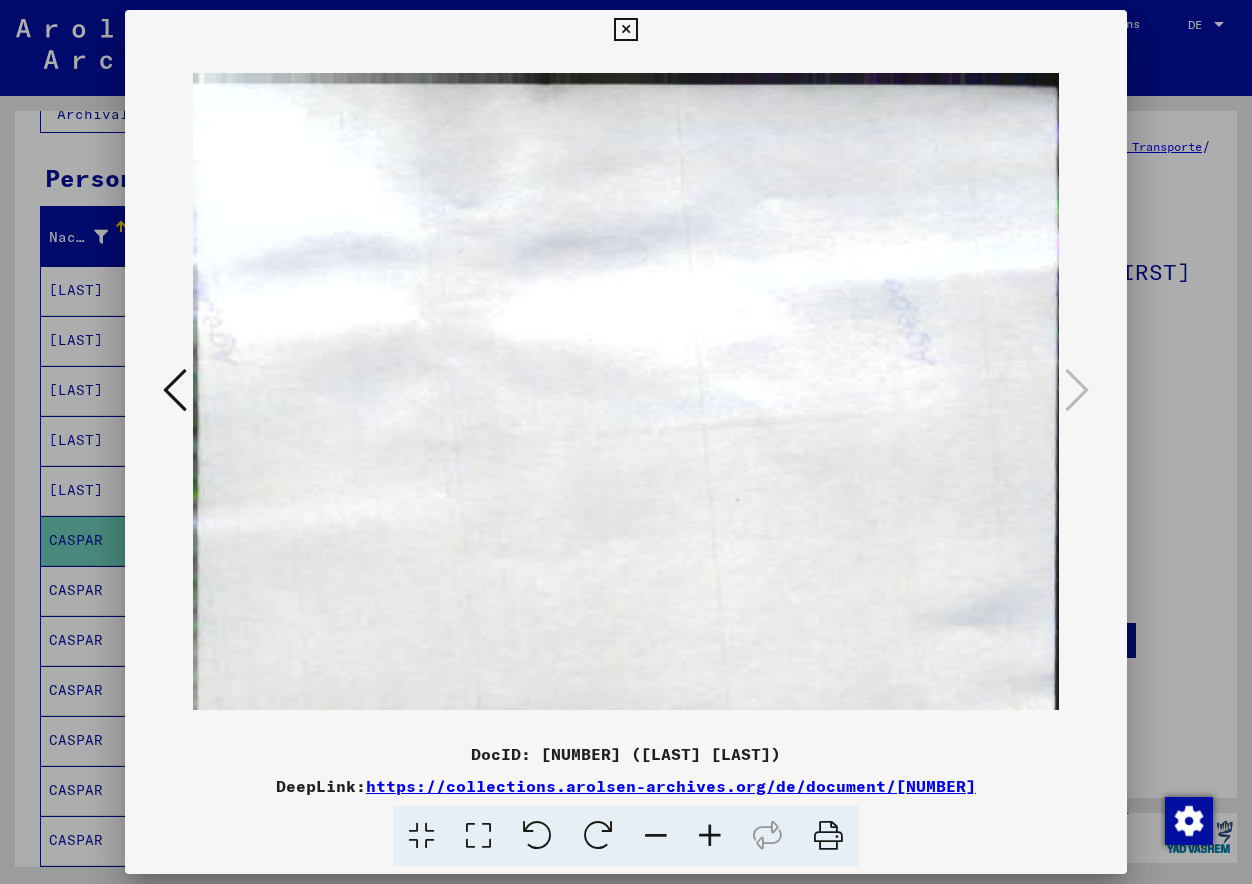 click at bounding box center [626, 442] 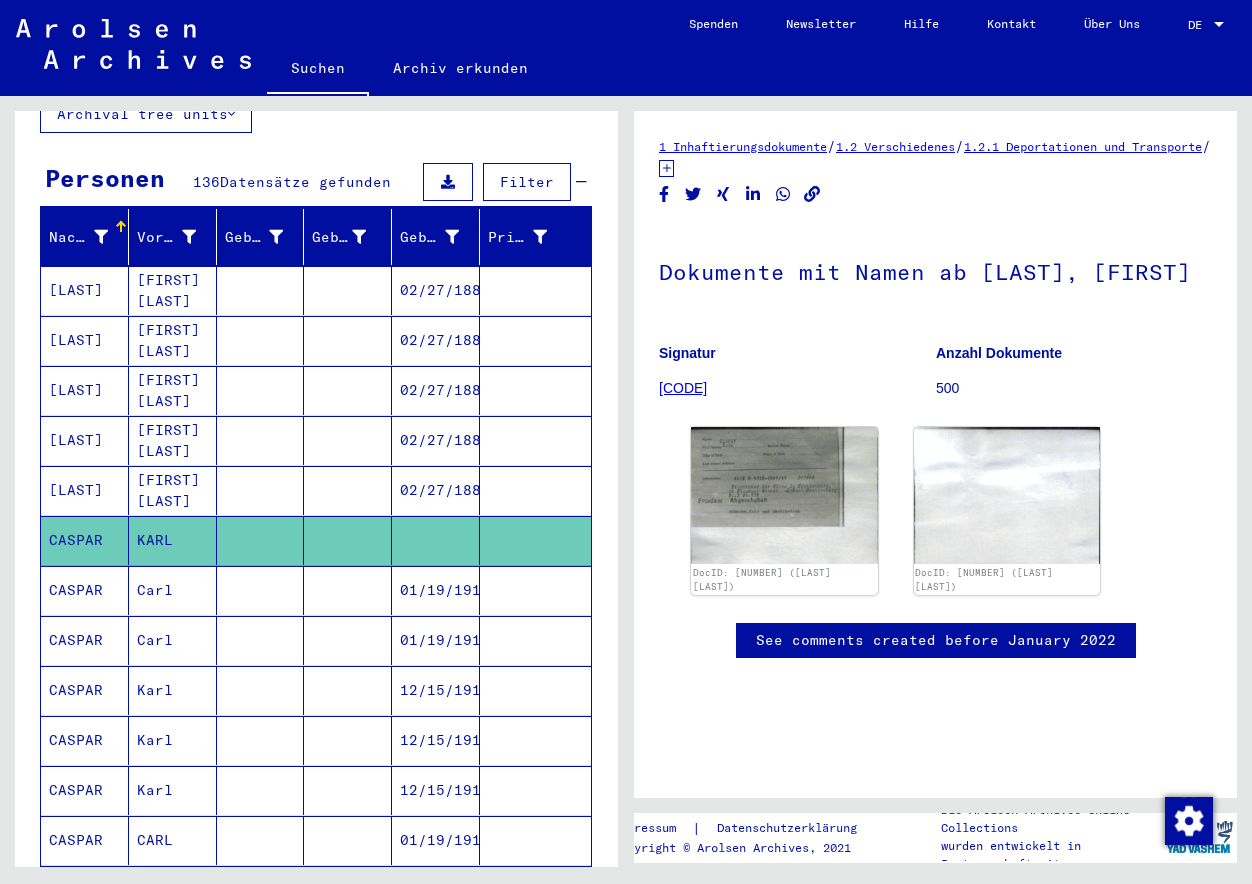 click at bounding box center (348, 640) 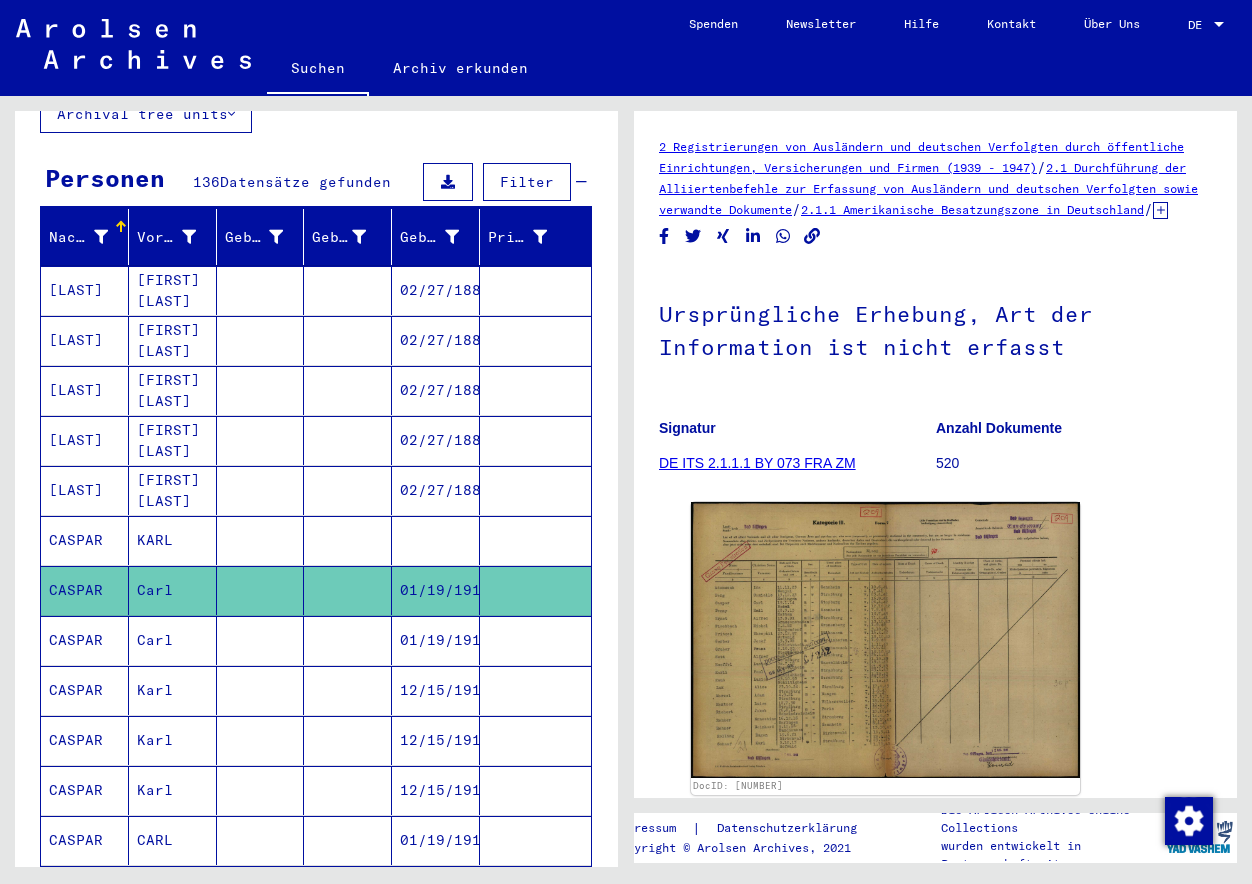 click on "01/19/1914" at bounding box center [436, 690] 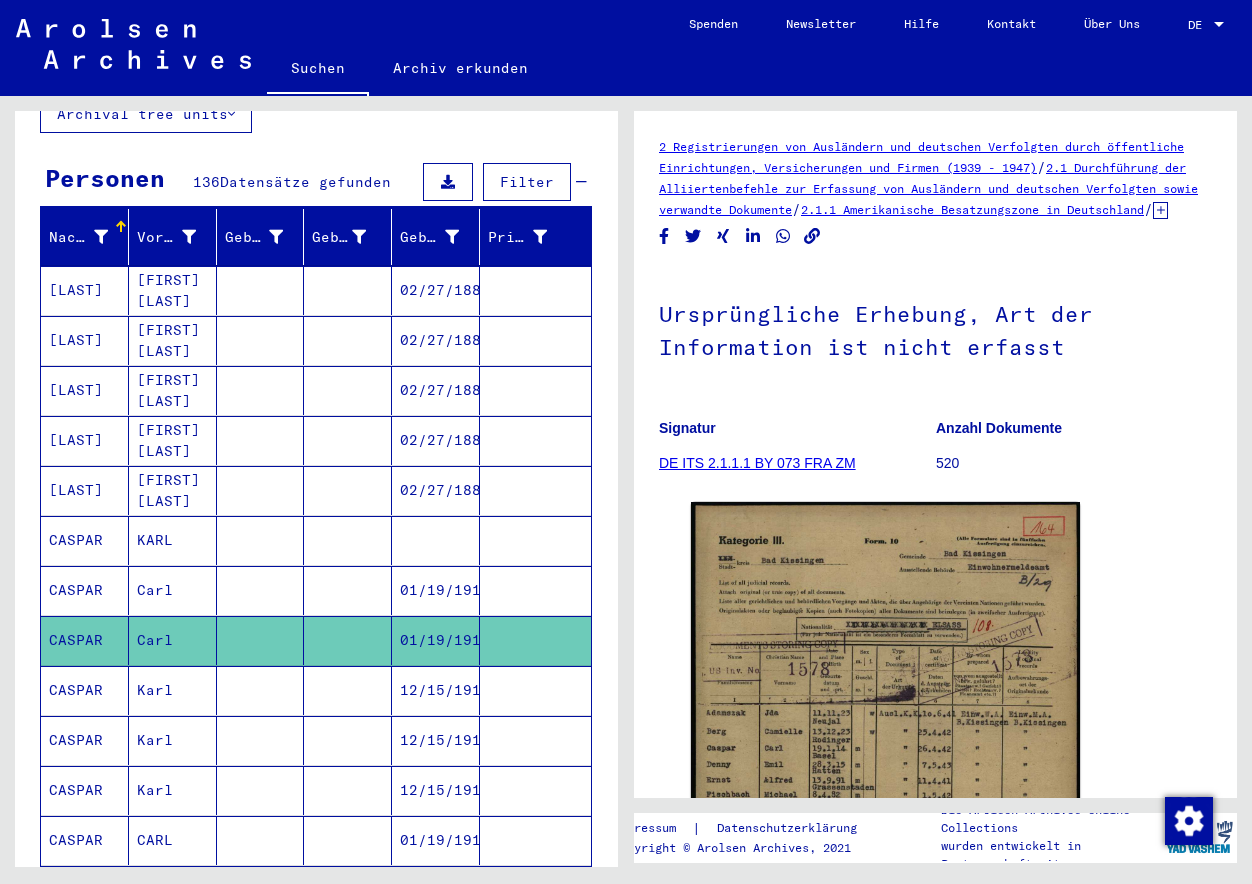 click on "2 Registrierungen von Ausländern und deutschen Verfolgten durch öffentliche Einrichtungen, Versicherungen und Firmen (1939 - 1947)   /   2.1 Durchführung der Alliiertenbefehle zur Erfassung von Ausländern und deutschen Verfolgten sowie verwandte Dokumente   /   2.1.1 Amerikanische Besatzungszone in Deutschland   /   2.1.1.1 Listen von Angehörigen der Vereinten Nationen, anderer Ausländer, deutscher Juden und Staatenloser, amerikanische Zone; Bayern, Hessen (1)   /   2.1.1.1 BY Unterlagen aus Bayern   /   2.1.1.1 BY 073 Dokumente aus dem Landkreis Kissingen   /   2.1.1.1 BY 073 FRA Nationalität/Herkunft der aufgeführten Personen: Französisch   /   2.1.1.1 BY 073 FRA 0 Informationen verschiedener Art   /  Ursprüngliche Erhebung, Art der Information ist nicht erfasst  Signatur DE ITS 2.1.1.1 BY 073 FRA ZM Anzahl Dokumente 520 DocID: [NUMBER] See comments created before January 2022" 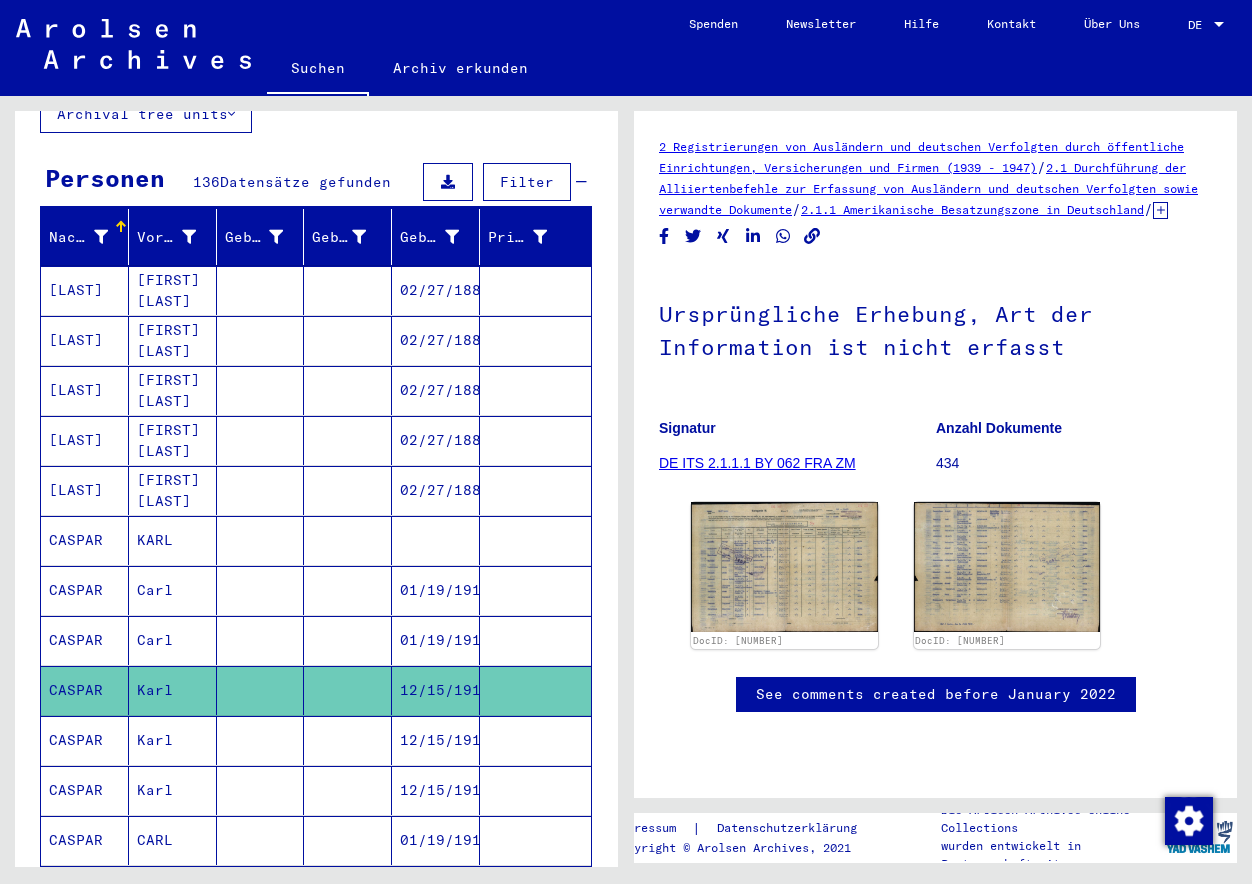 click on "12/15/1912" 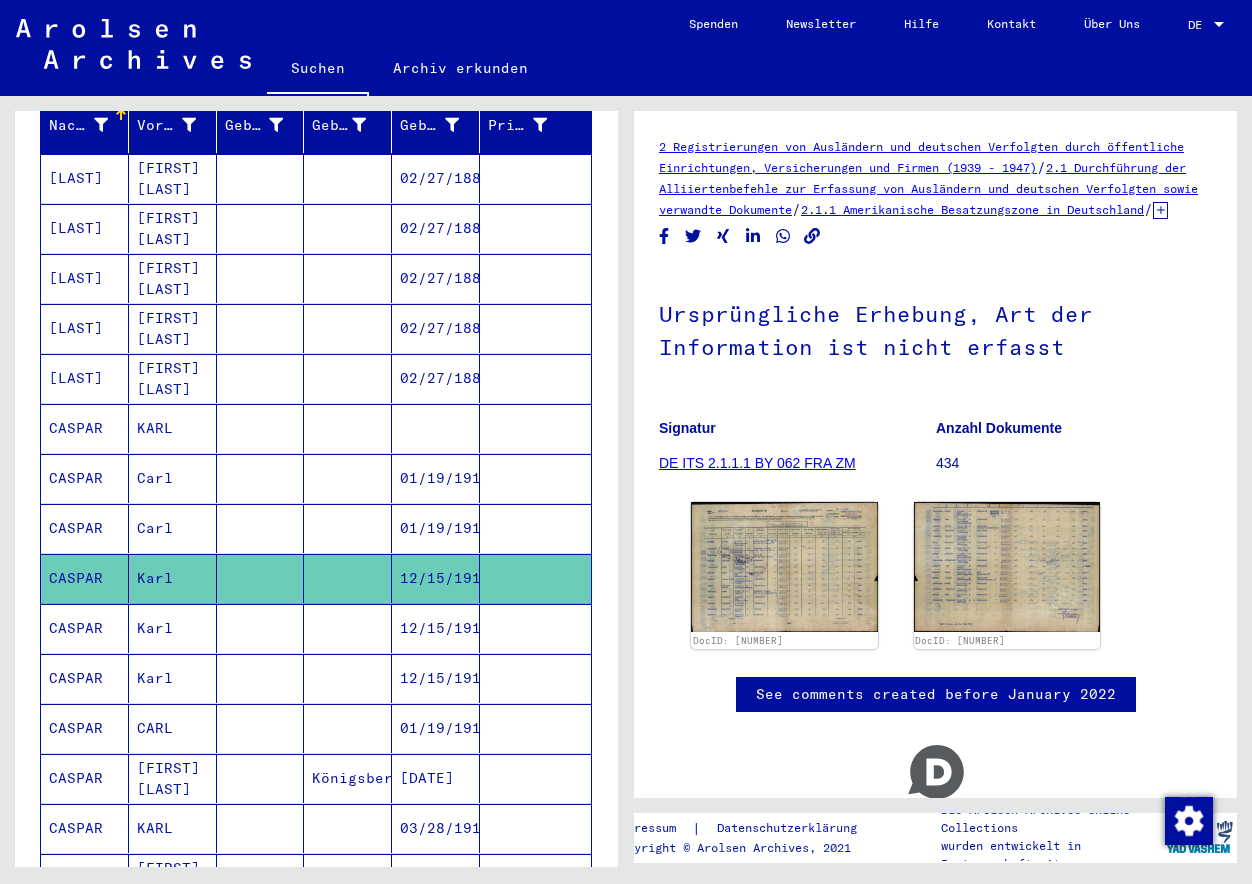 scroll, scrollTop: 599, scrollLeft: 0, axis: vertical 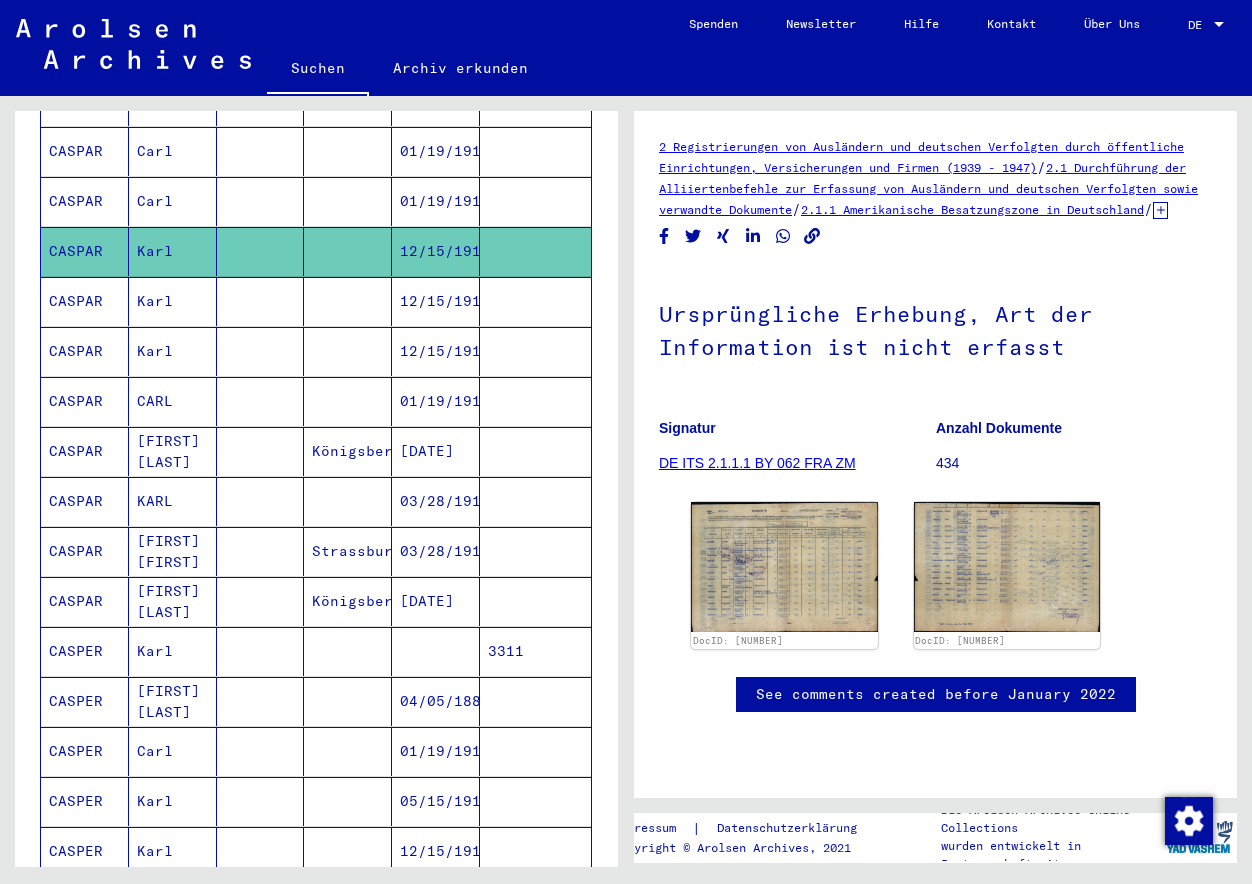 click on "01/19/1914" at bounding box center (436, 451) 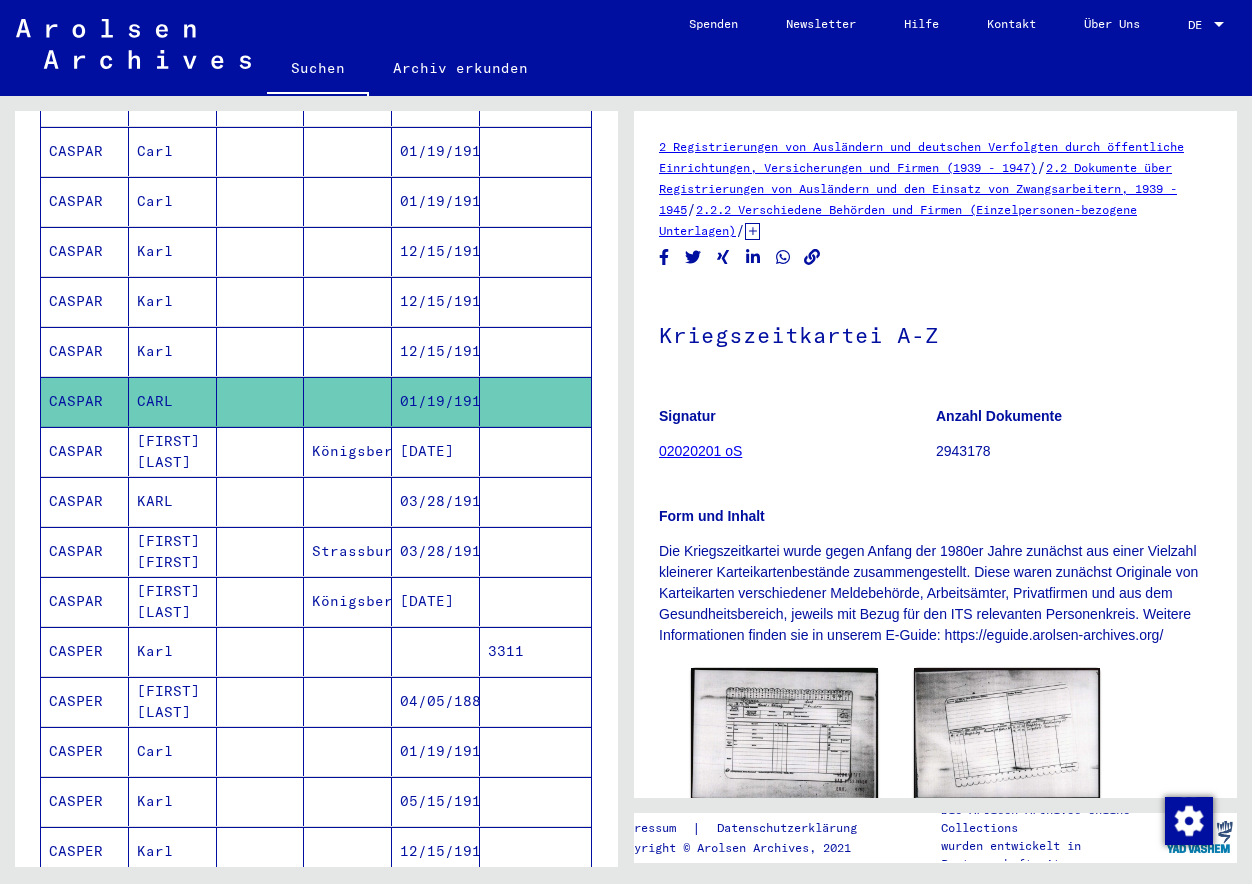 scroll, scrollTop: 0, scrollLeft: 0, axis: both 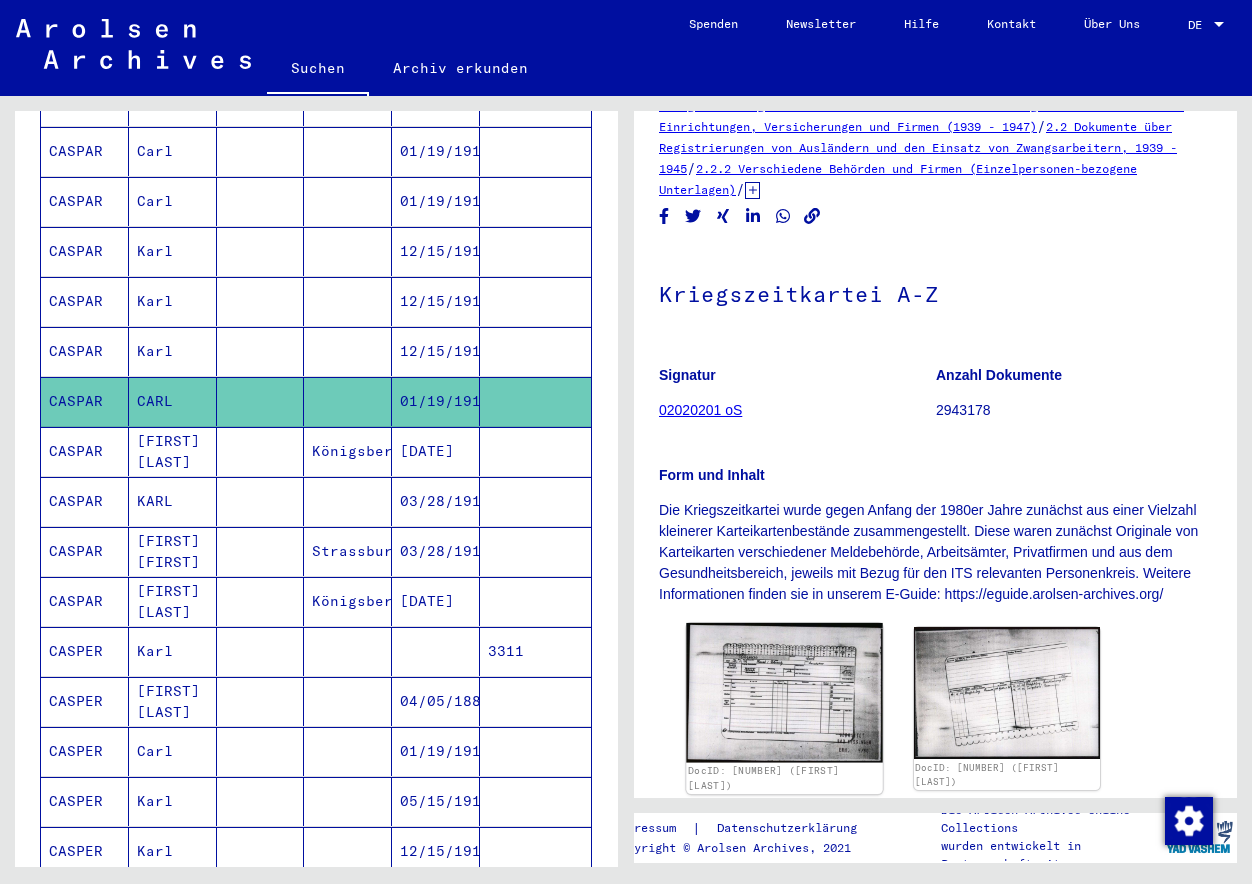 click 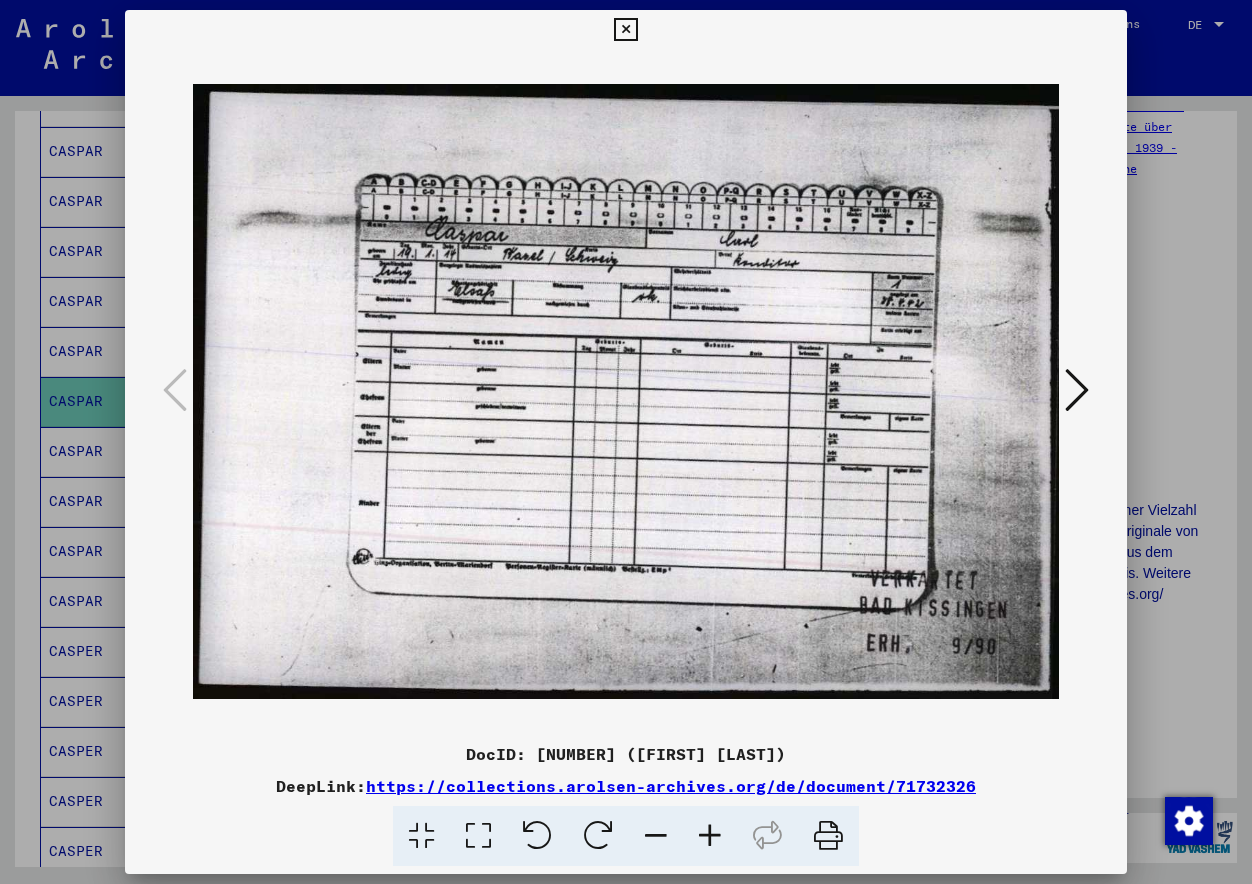 click at bounding box center [626, 442] 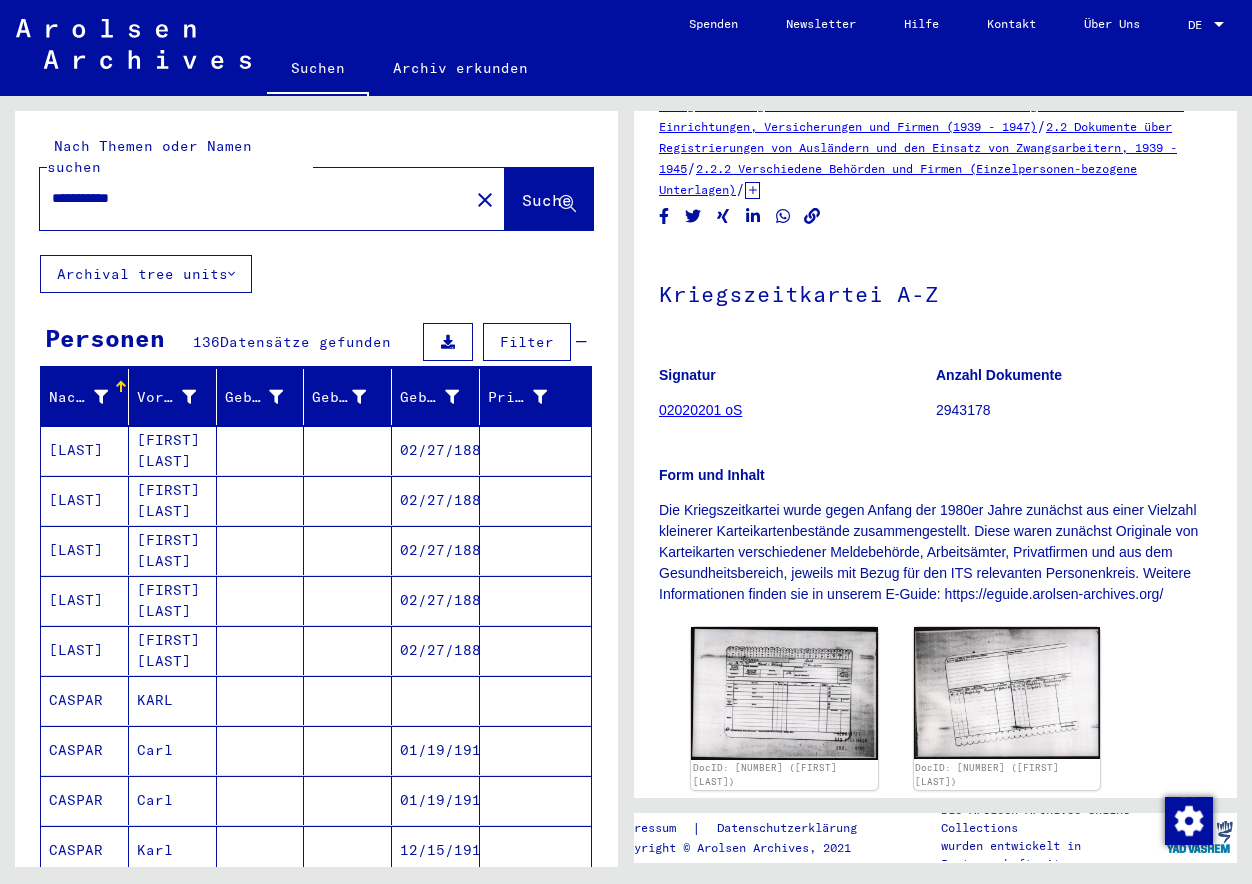 scroll, scrollTop: 0, scrollLeft: 0, axis: both 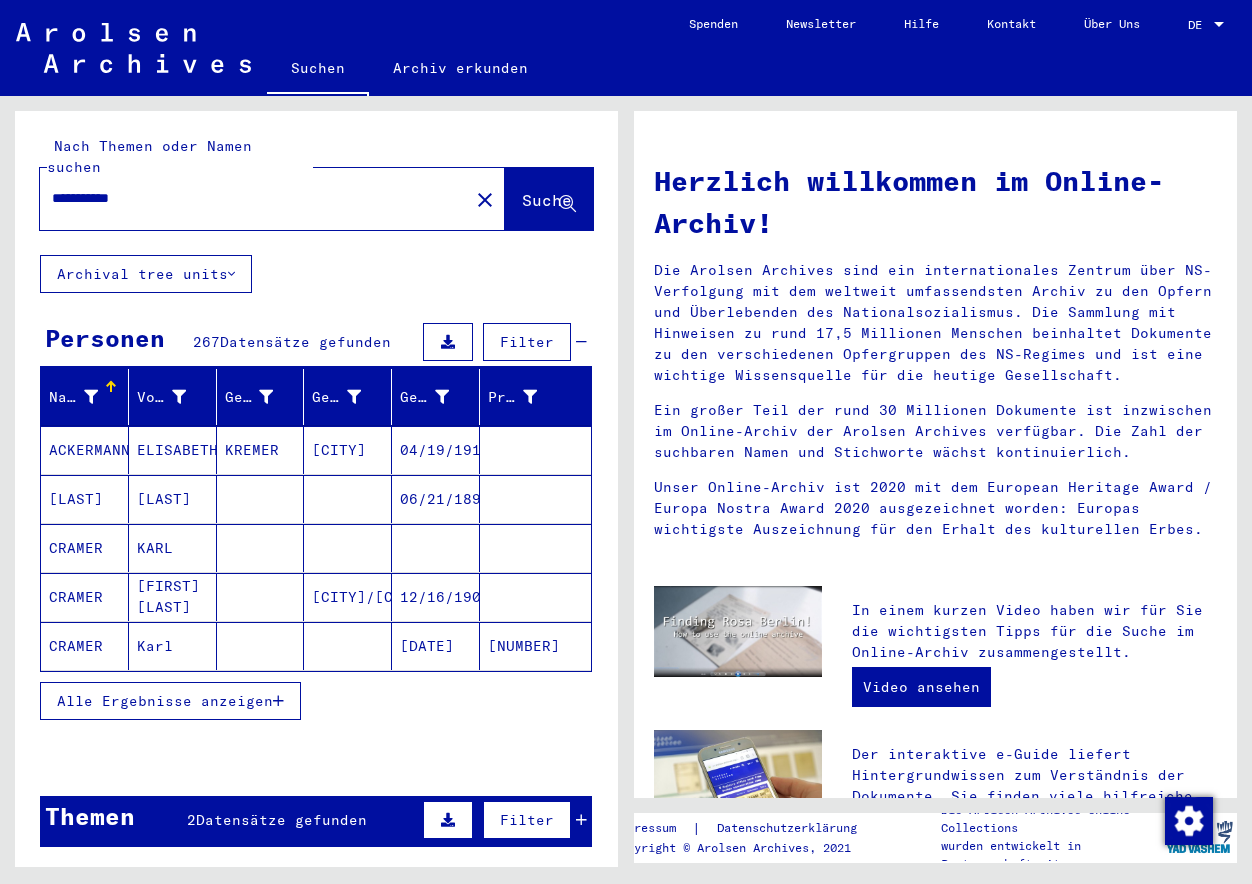 click on "**********" at bounding box center [248, 198] 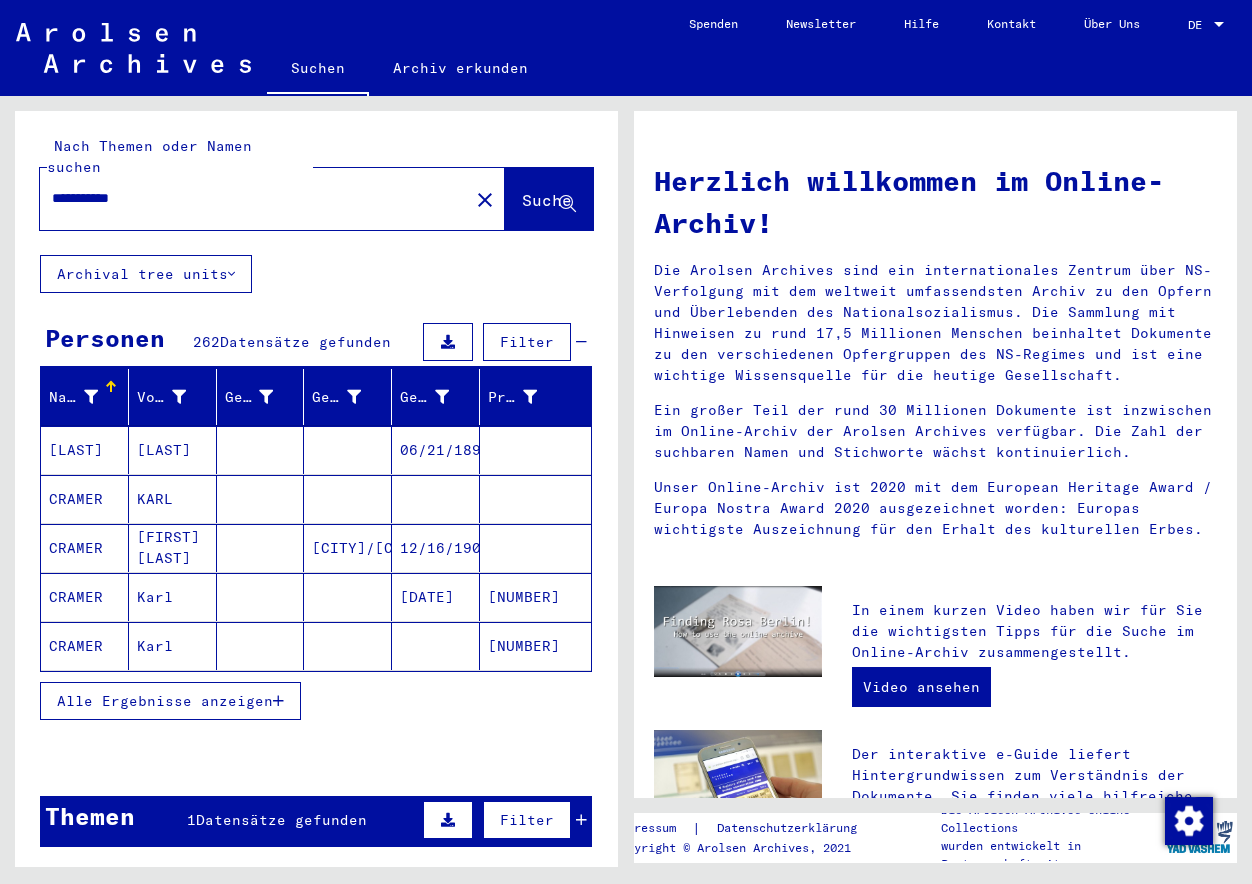 click at bounding box center (348, 548) 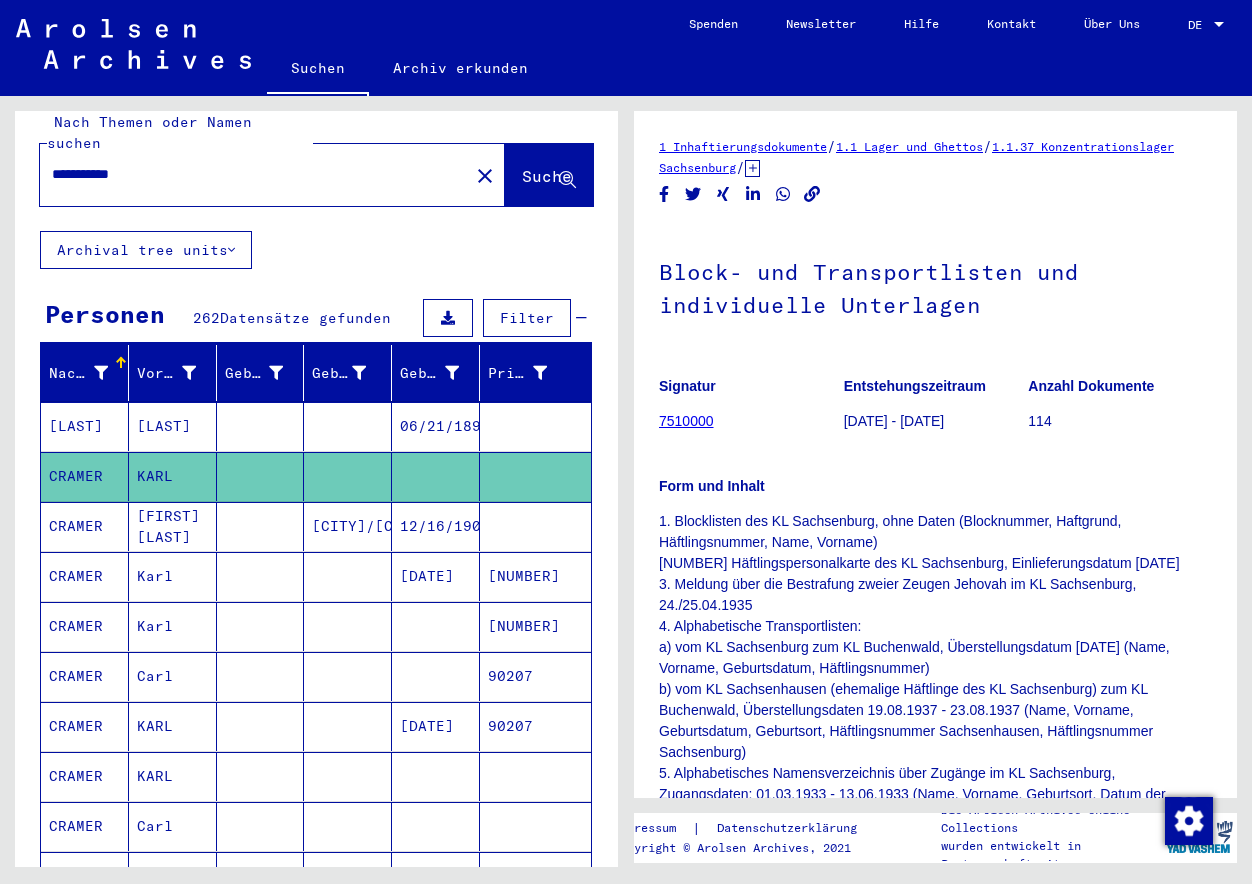 scroll, scrollTop: 820, scrollLeft: 0, axis: vertical 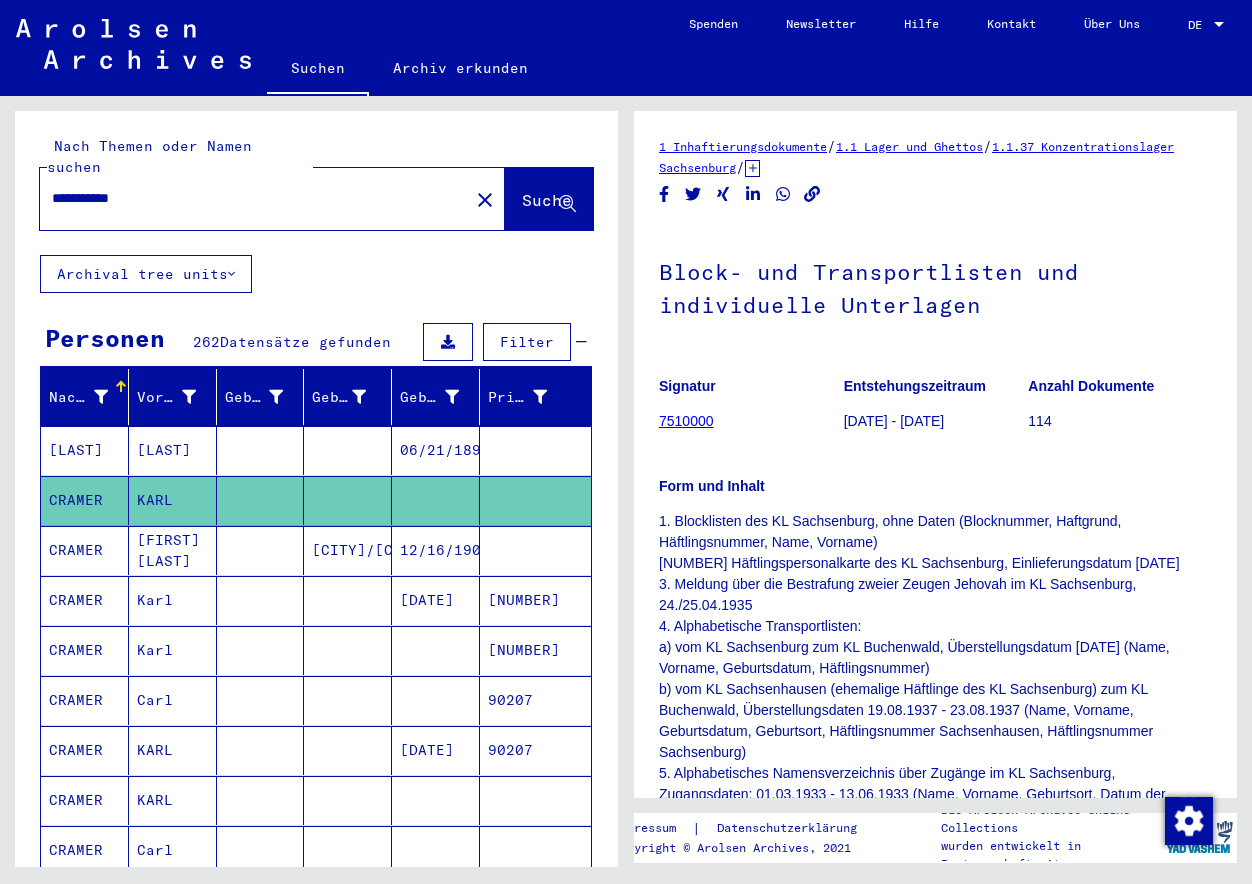 click on "**********" 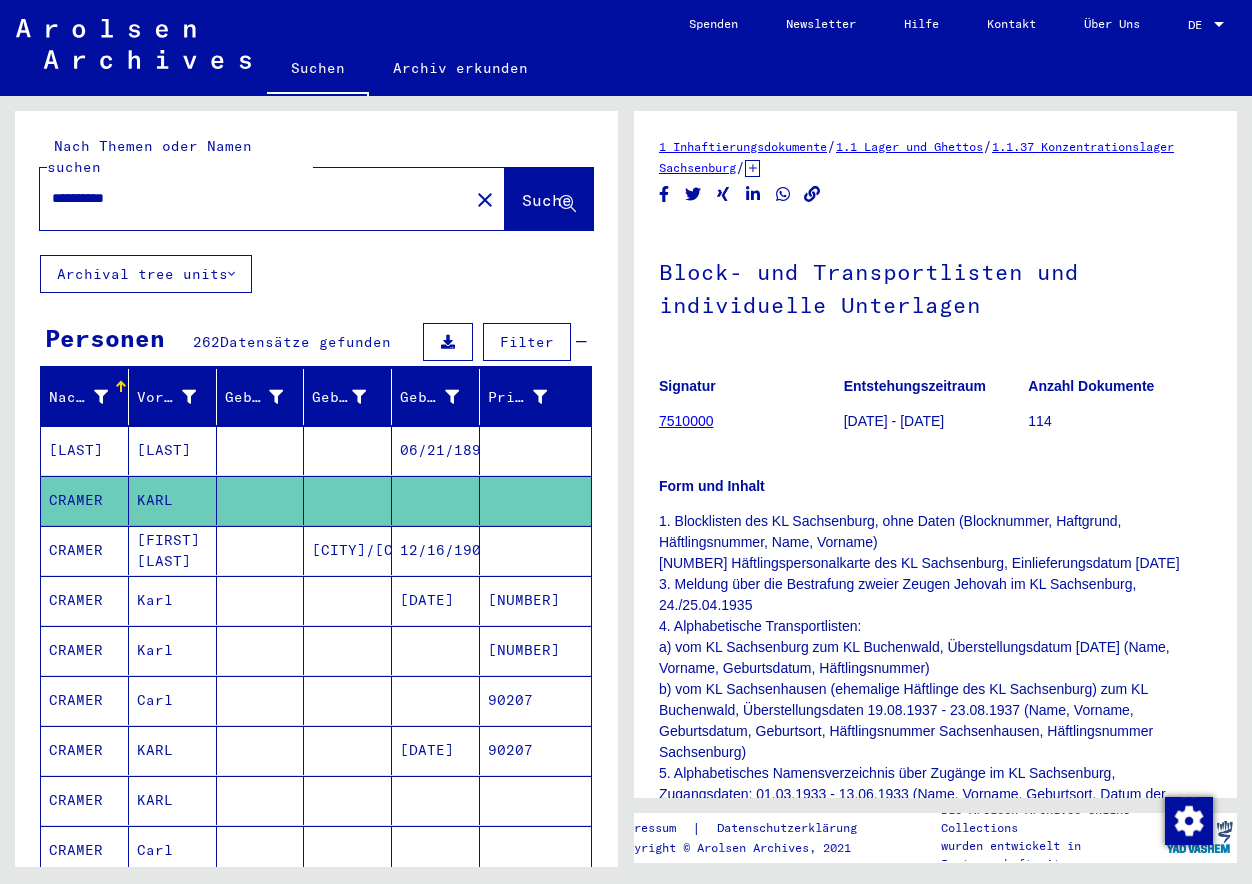 type on "**********" 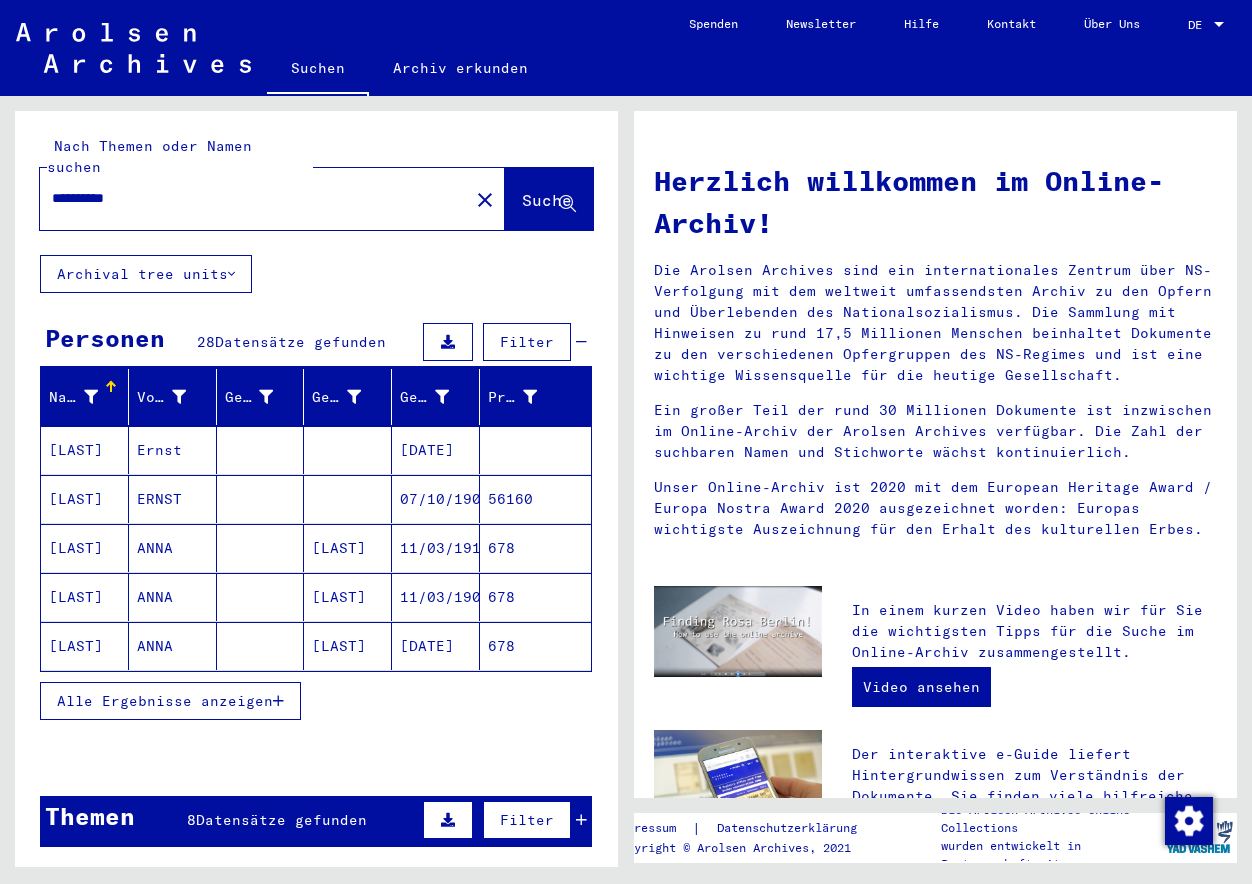 click on "Alle Ergebnisse anzeigen" at bounding box center (165, 701) 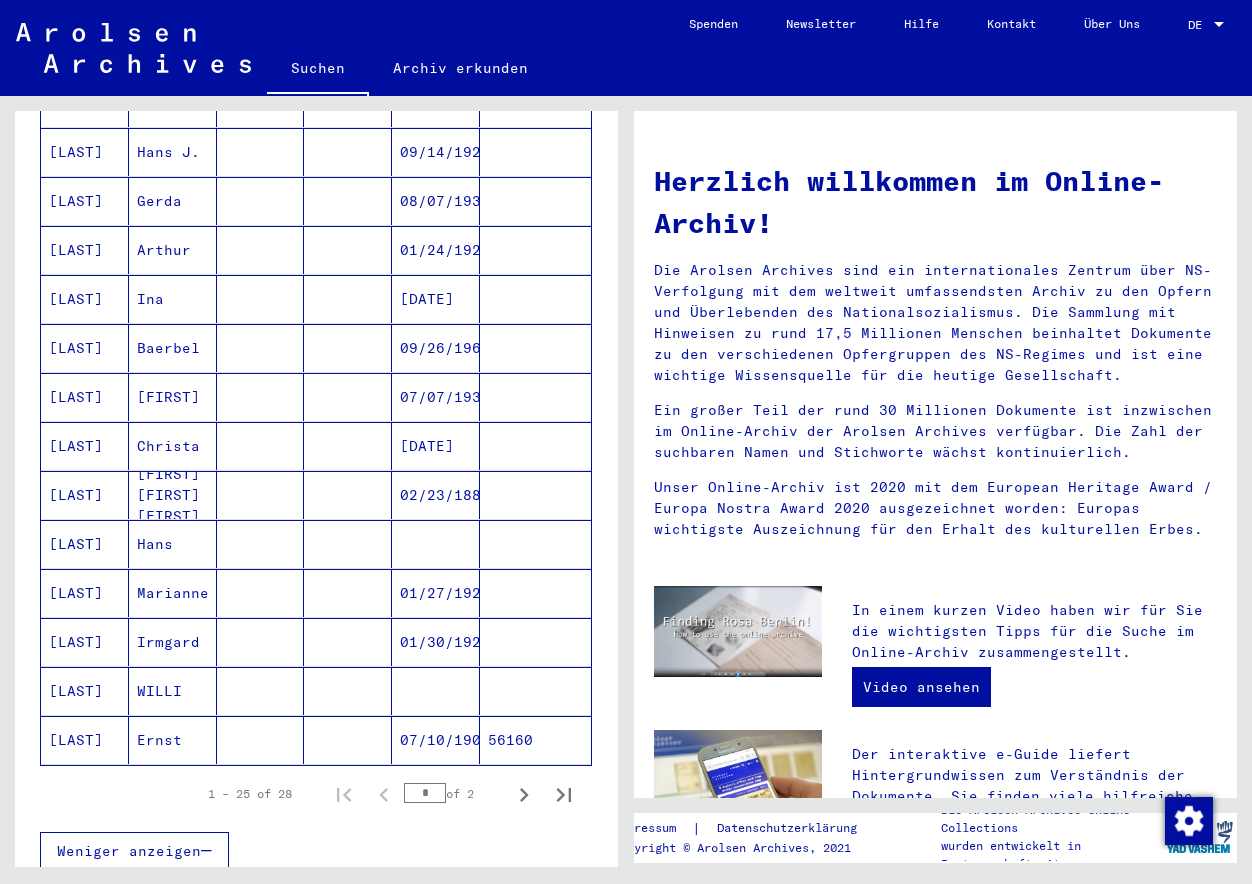 scroll, scrollTop: 894, scrollLeft: 0, axis: vertical 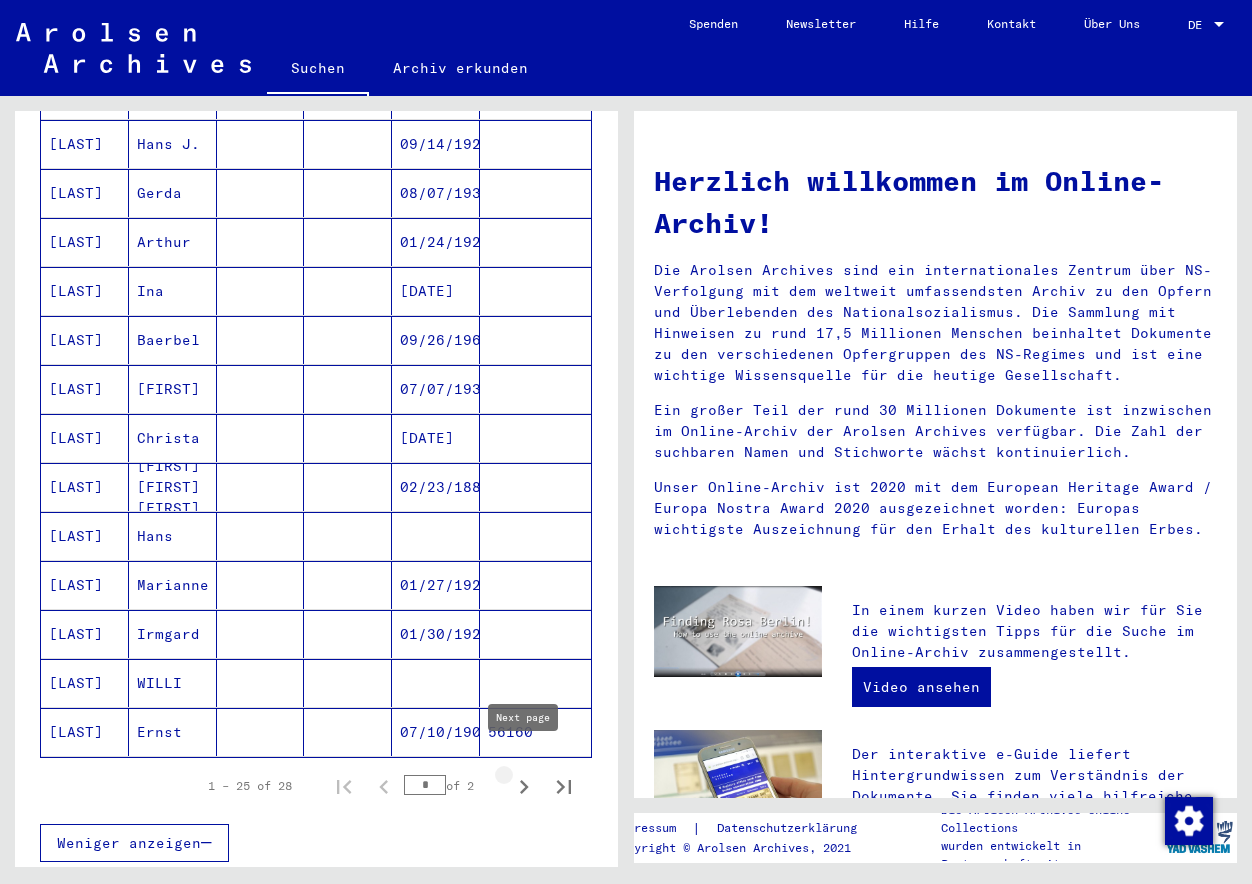 click 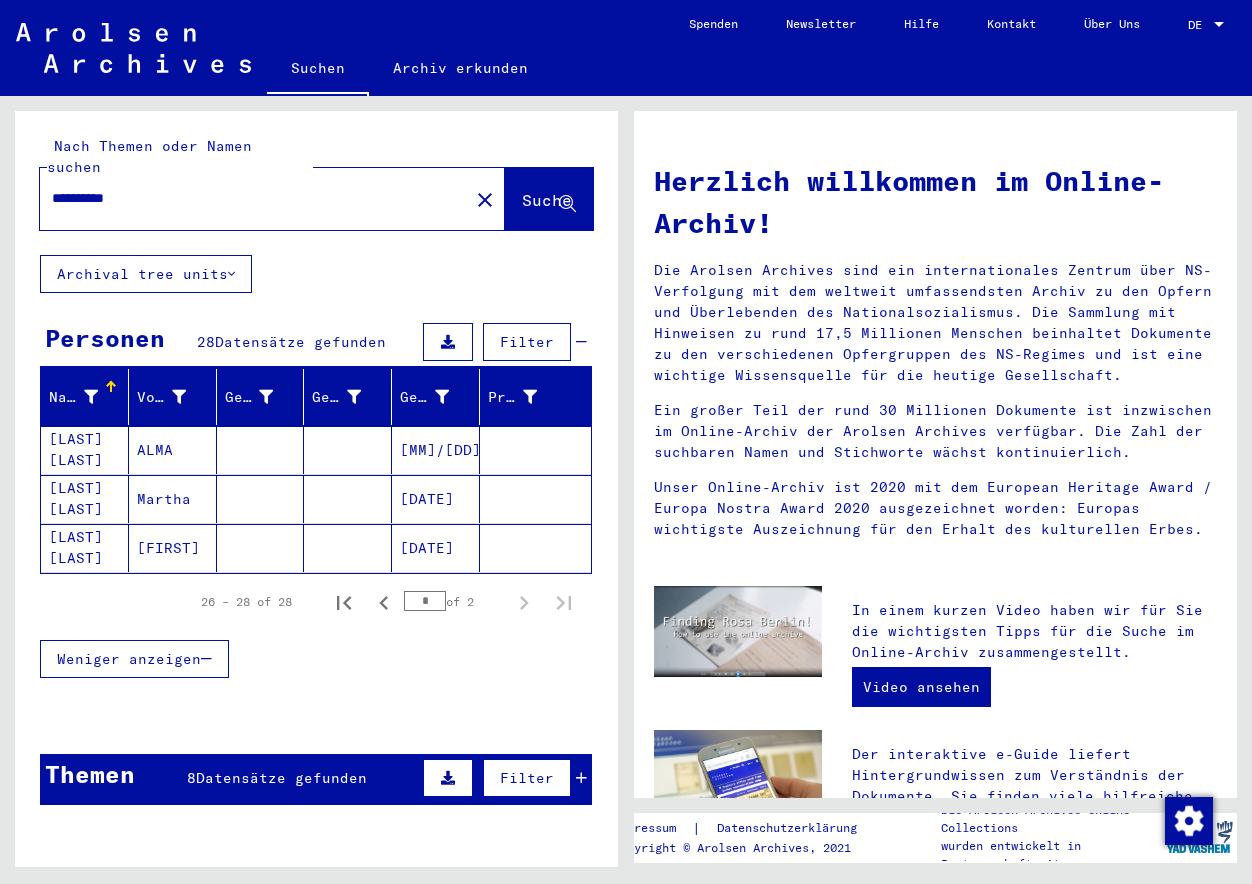 scroll, scrollTop: 0, scrollLeft: 0, axis: both 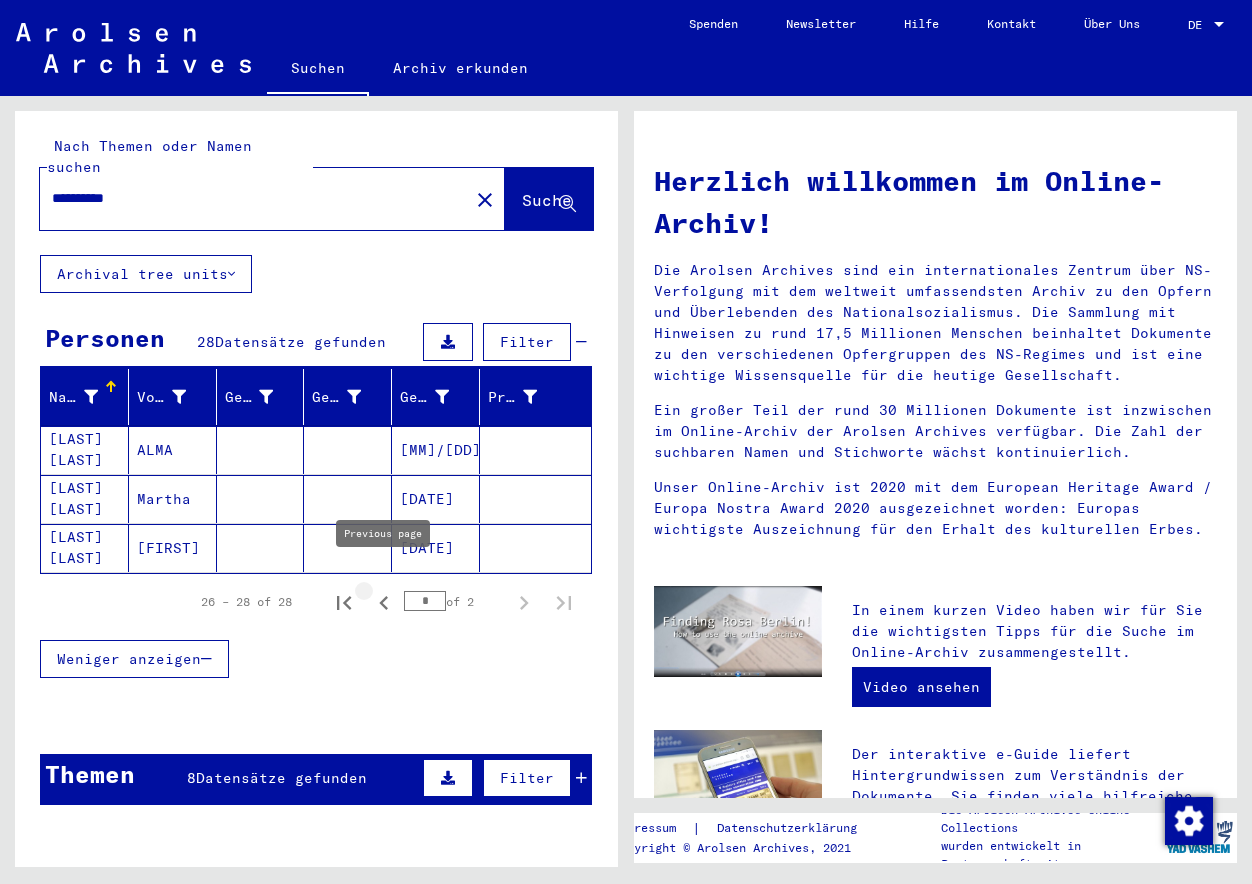 click 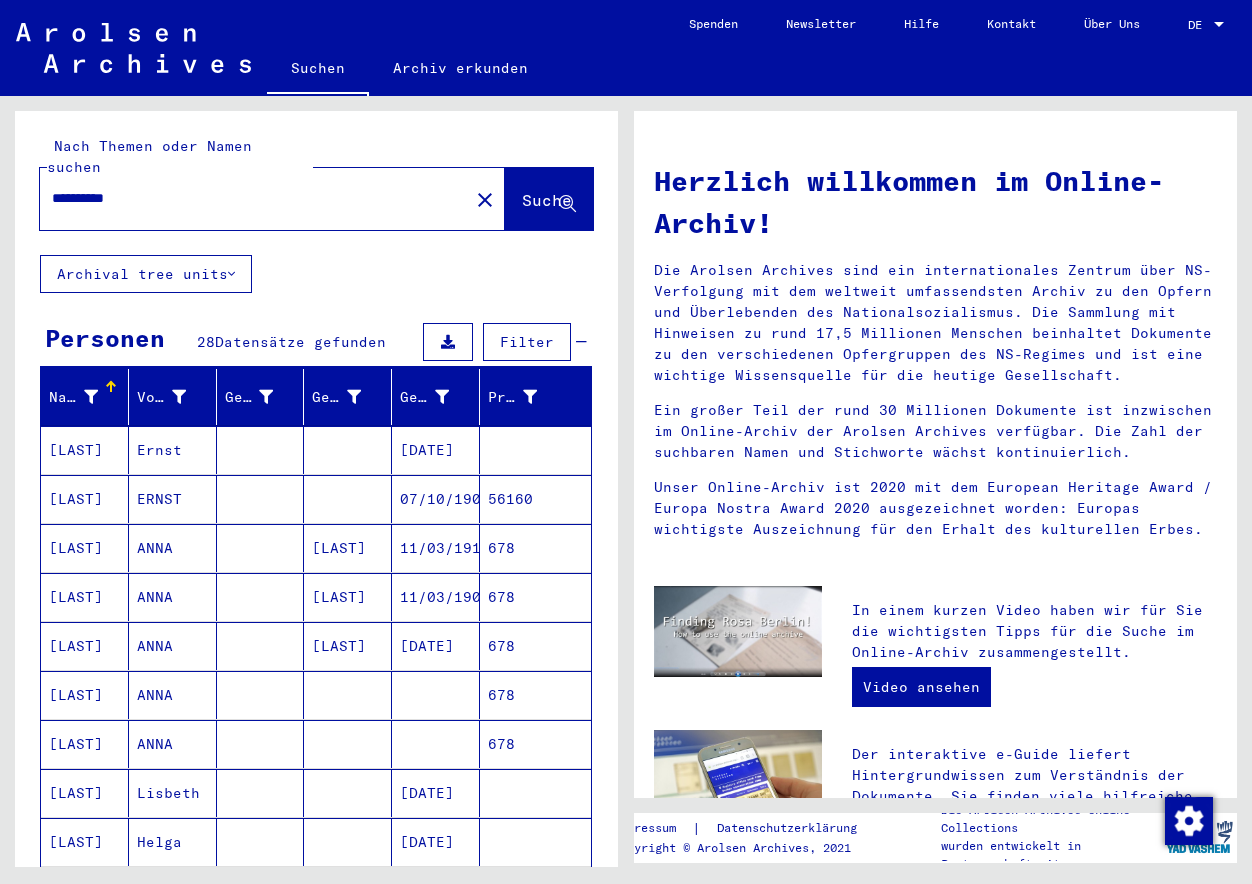 scroll, scrollTop: 0, scrollLeft: 0, axis: both 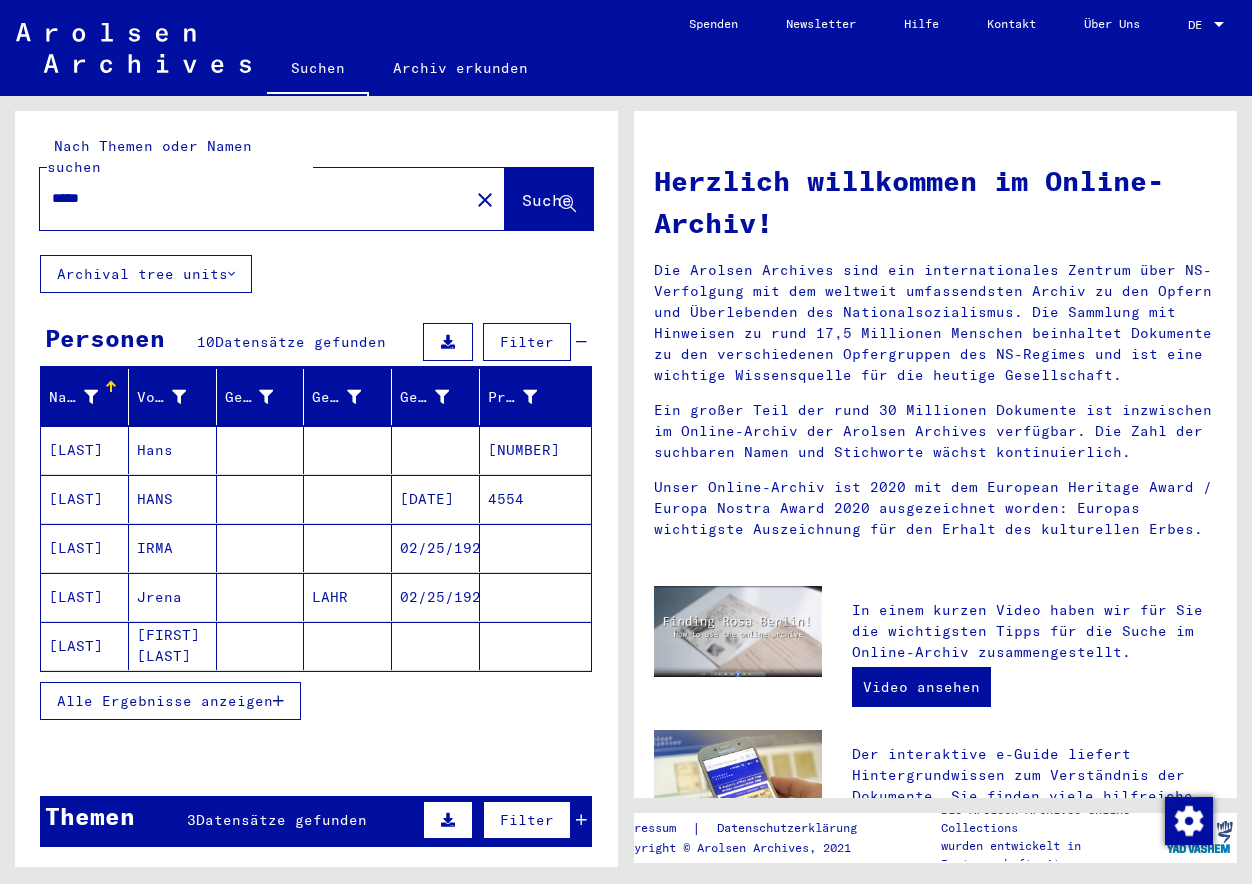 click on "Alle Ergebnisse anzeigen" at bounding box center (165, 701) 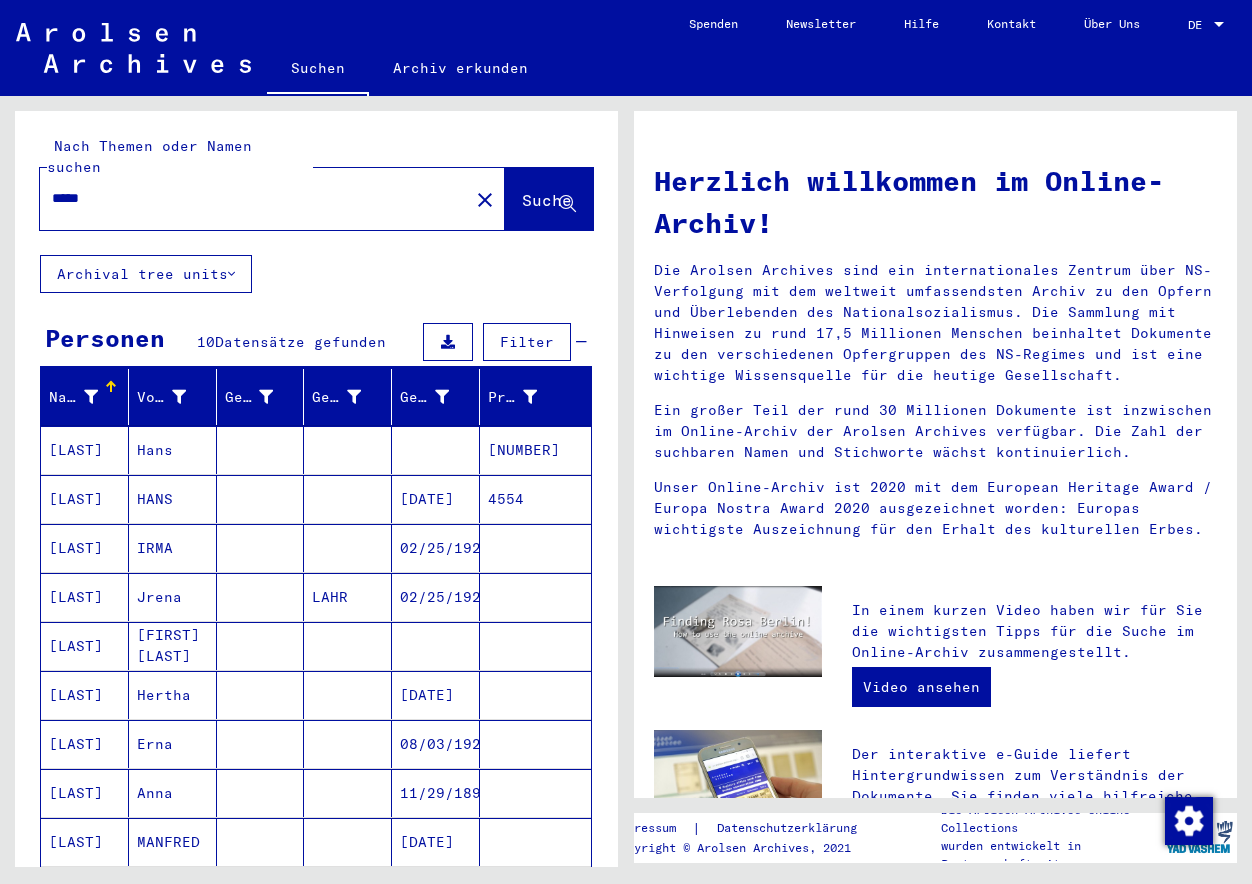 click at bounding box center [261, 744] 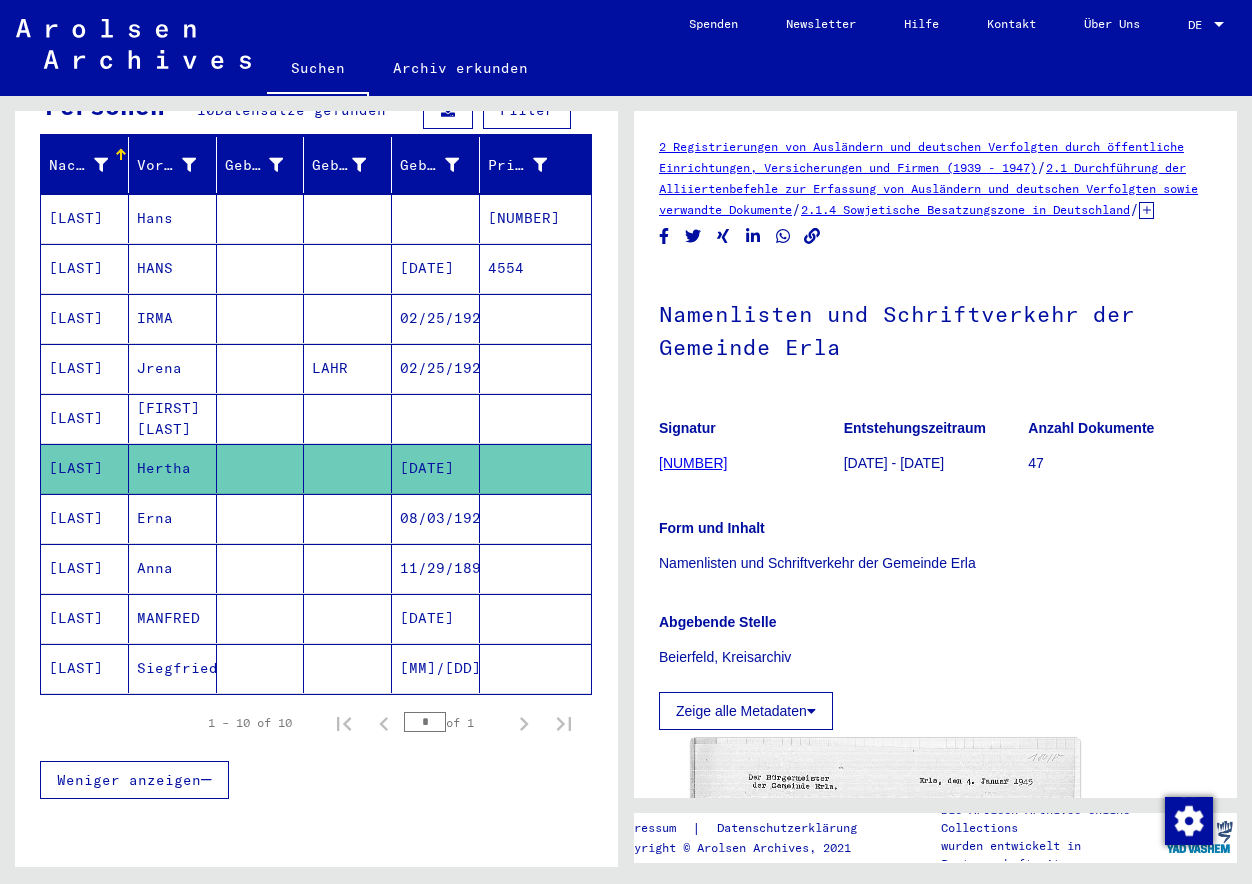 scroll, scrollTop: 99, scrollLeft: 0, axis: vertical 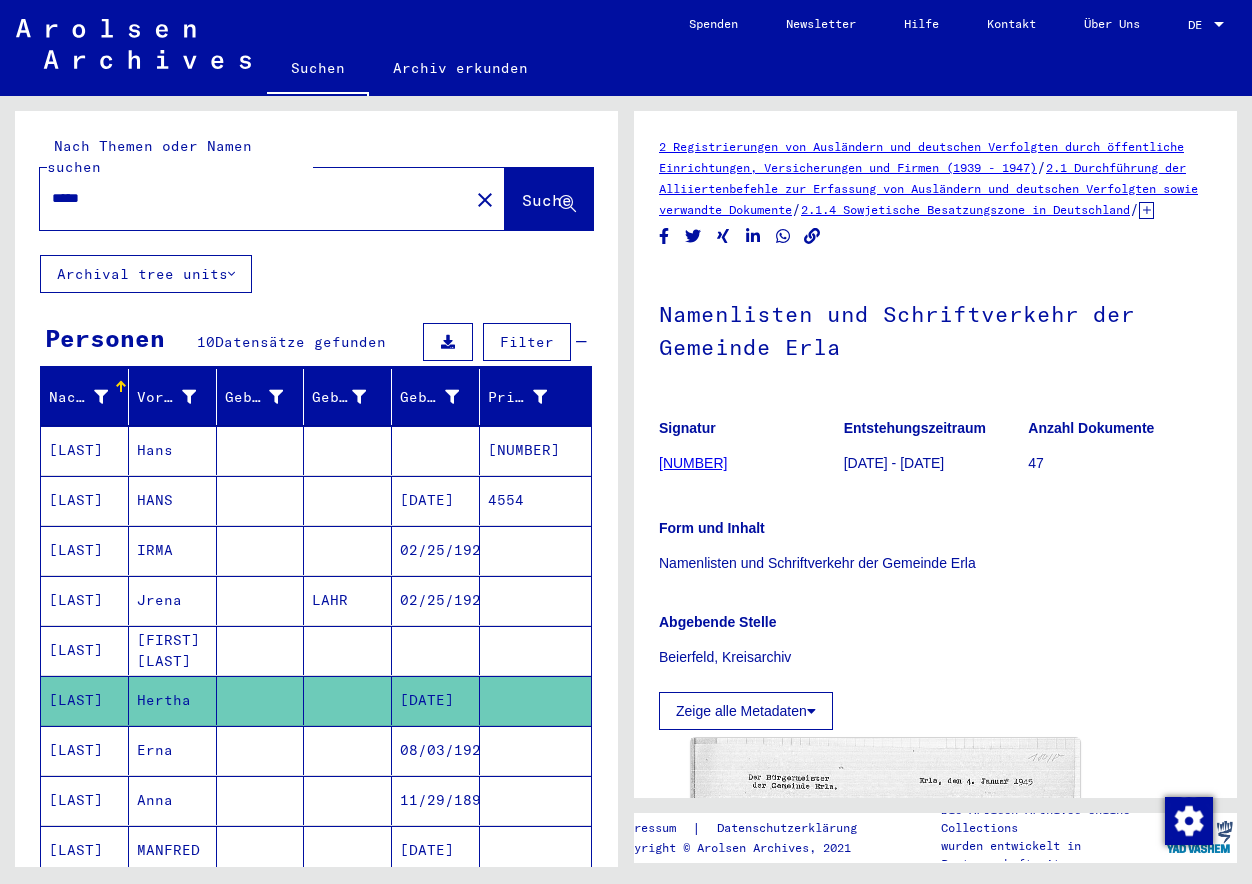 click on "*****" at bounding box center (254, 198) 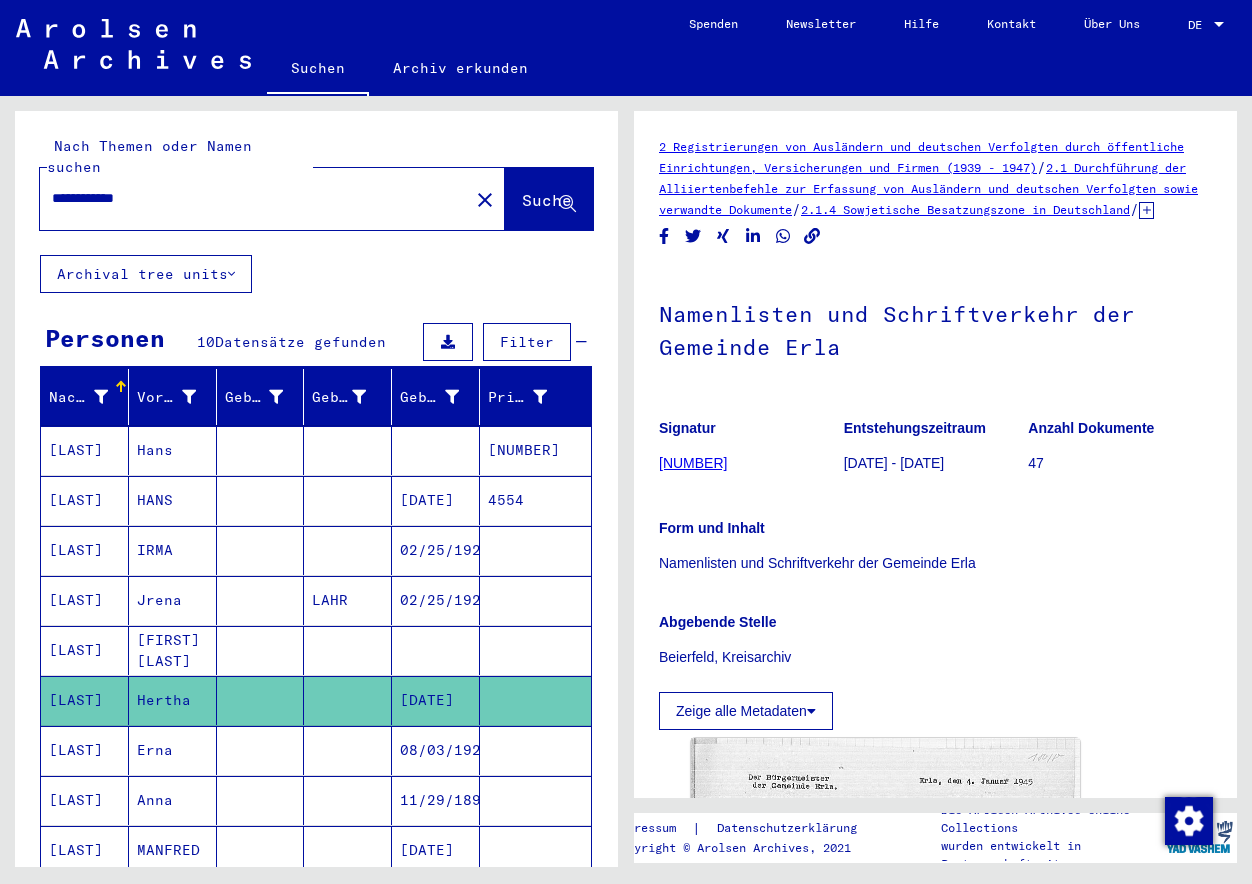scroll, scrollTop: 0, scrollLeft: 0, axis: both 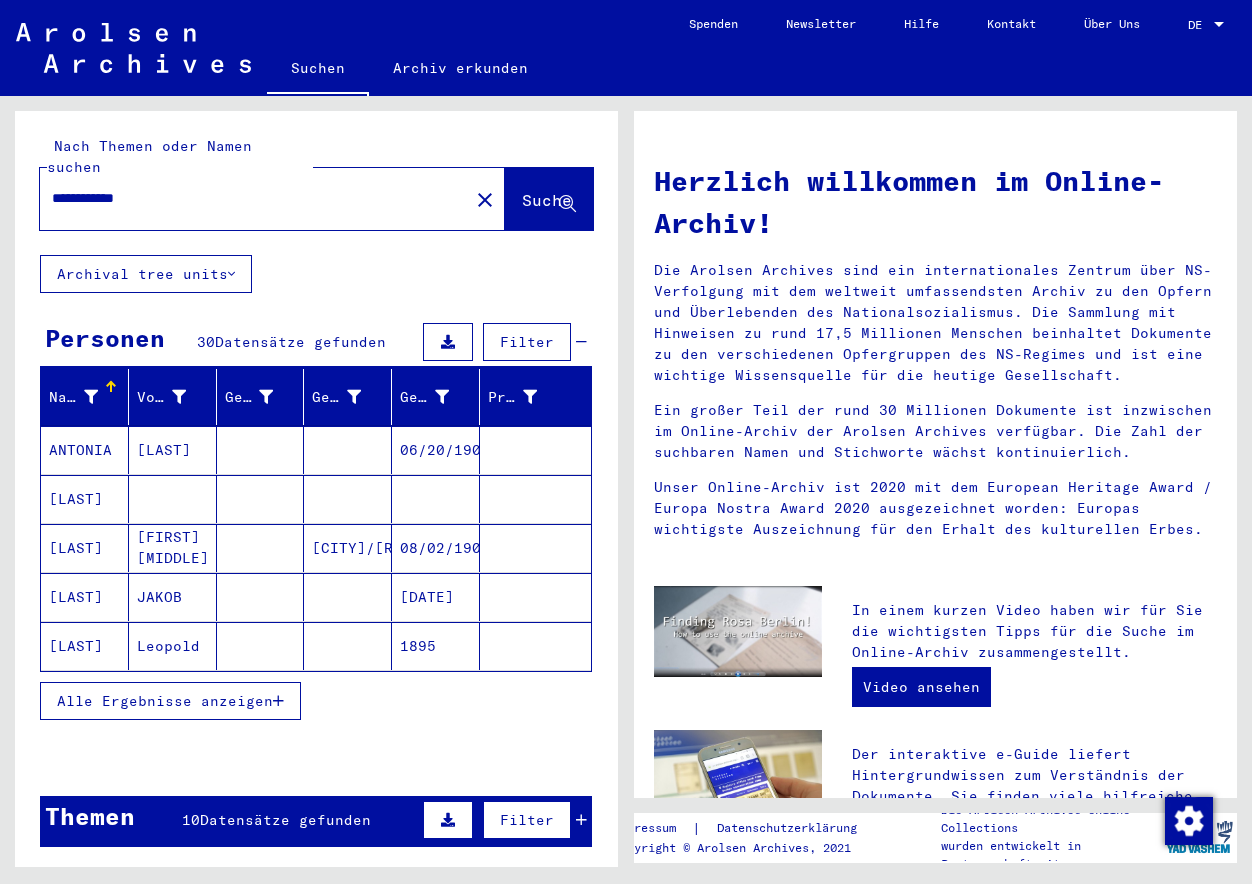 click on "Alle Ergebnisse anzeigen" at bounding box center [165, 701] 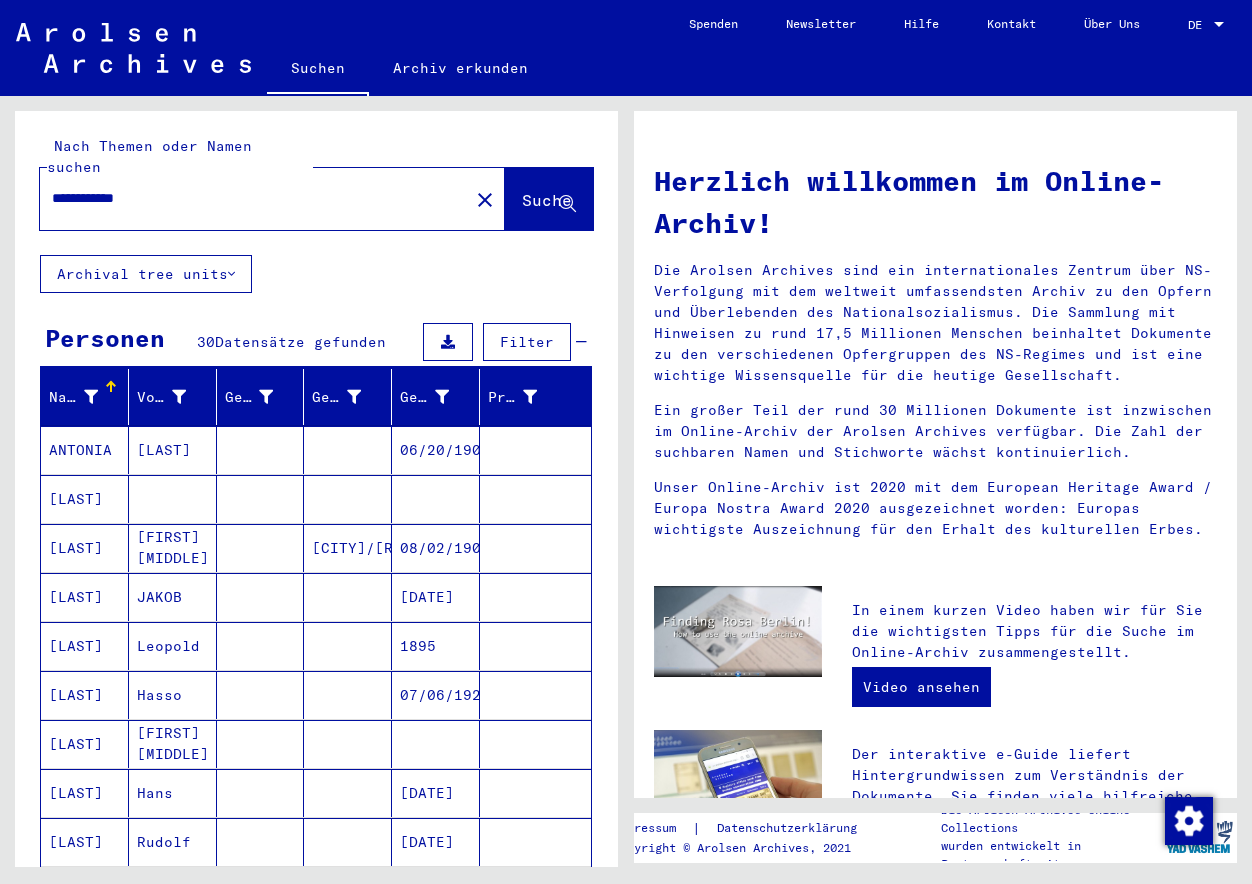 scroll, scrollTop: 200, scrollLeft: 0, axis: vertical 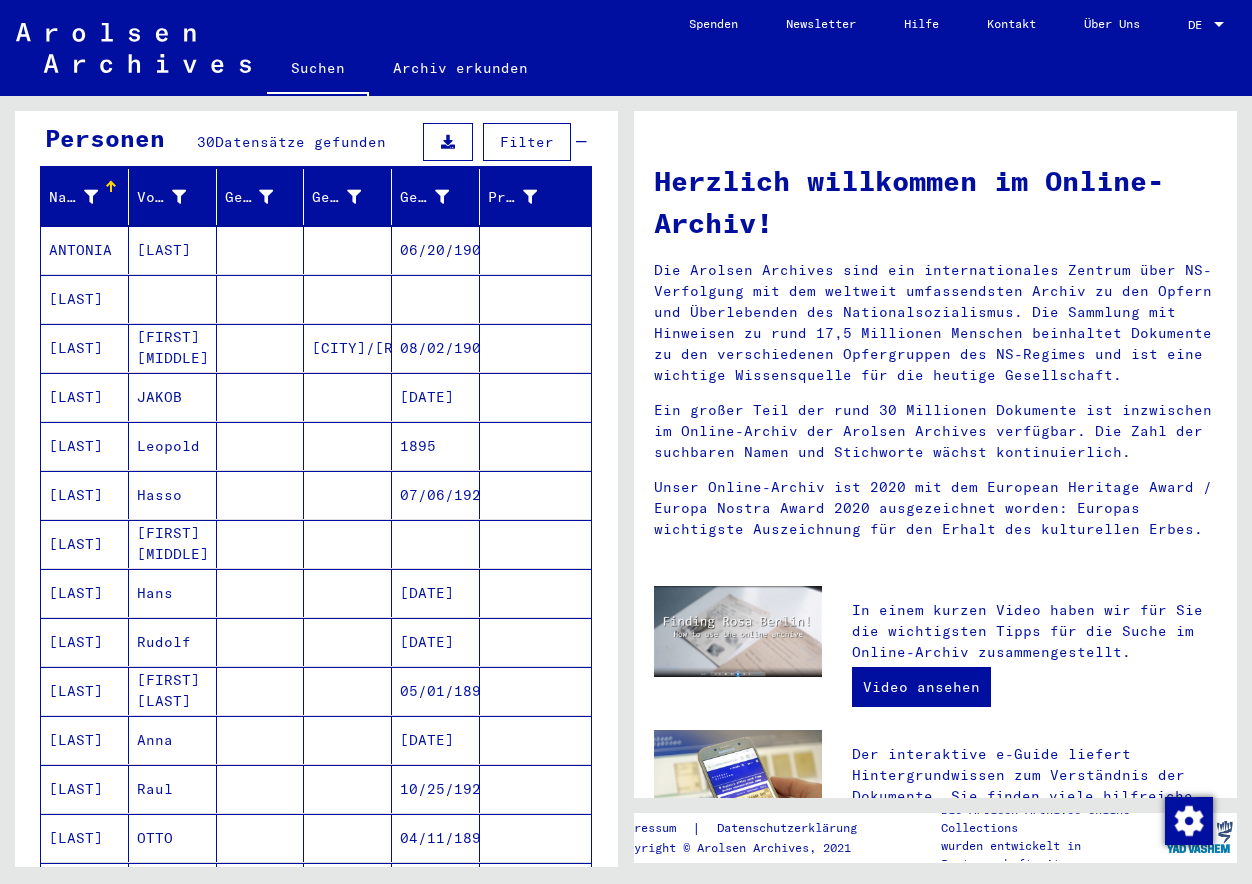 click on "[FIRST] [MIDDLE]" at bounding box center [173, 593] 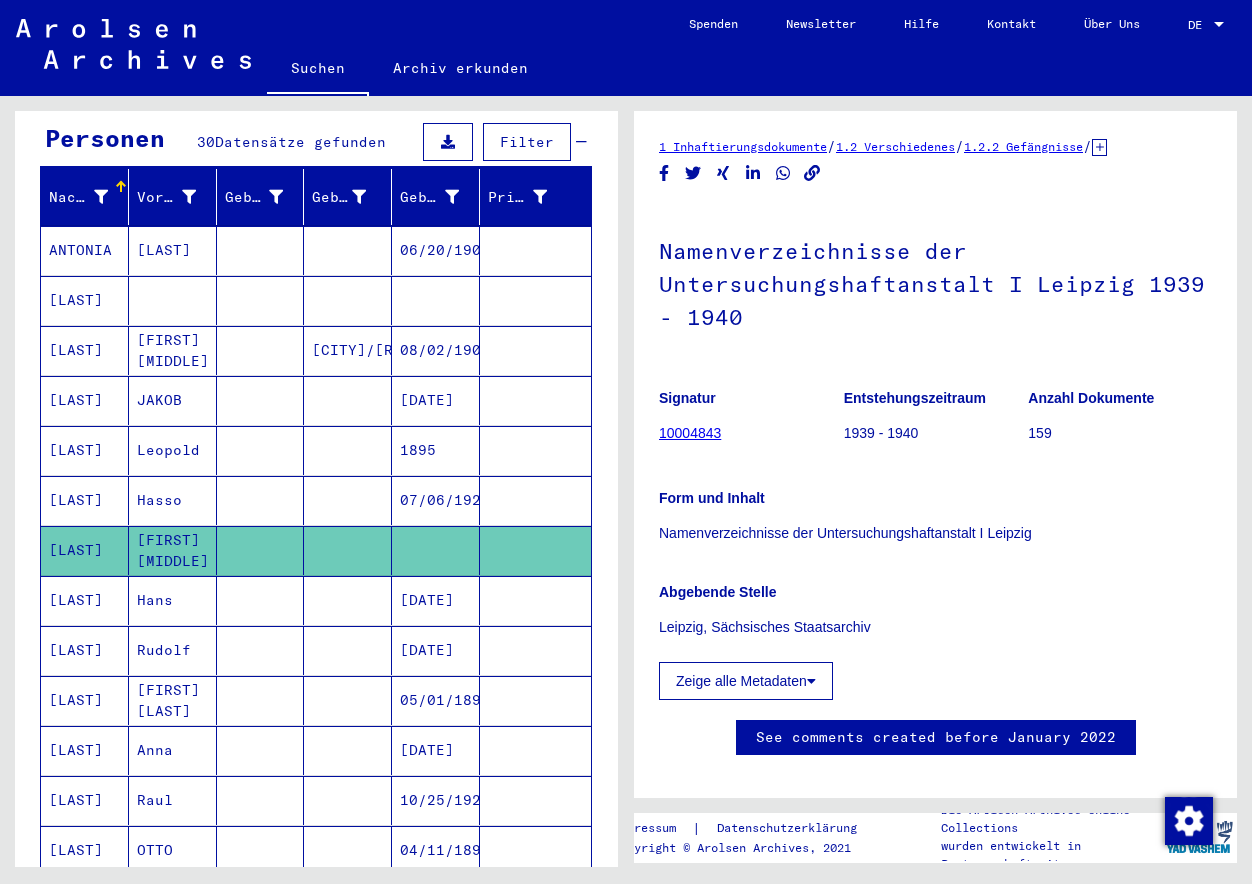 click at bounding box center (535, 650) 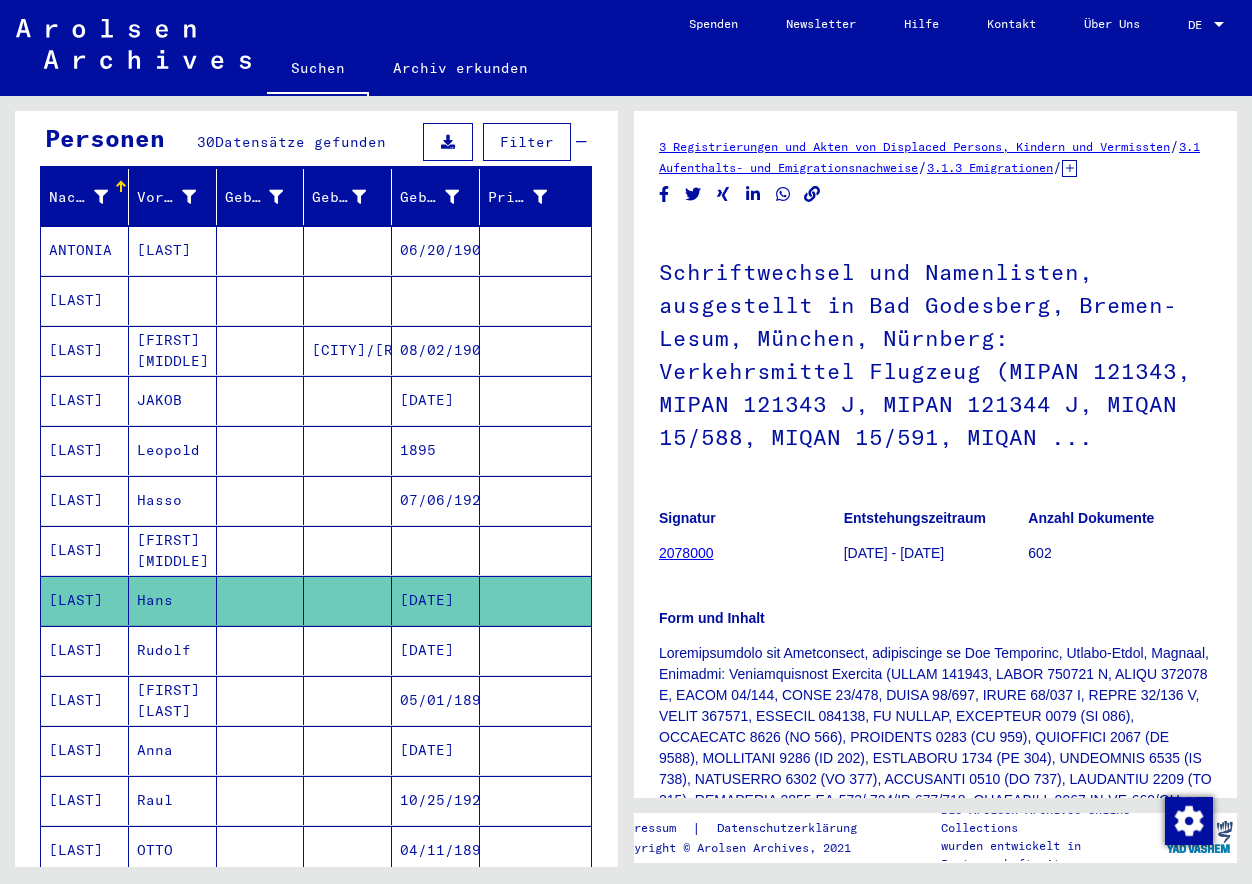 click at bounding box center (535, 600) 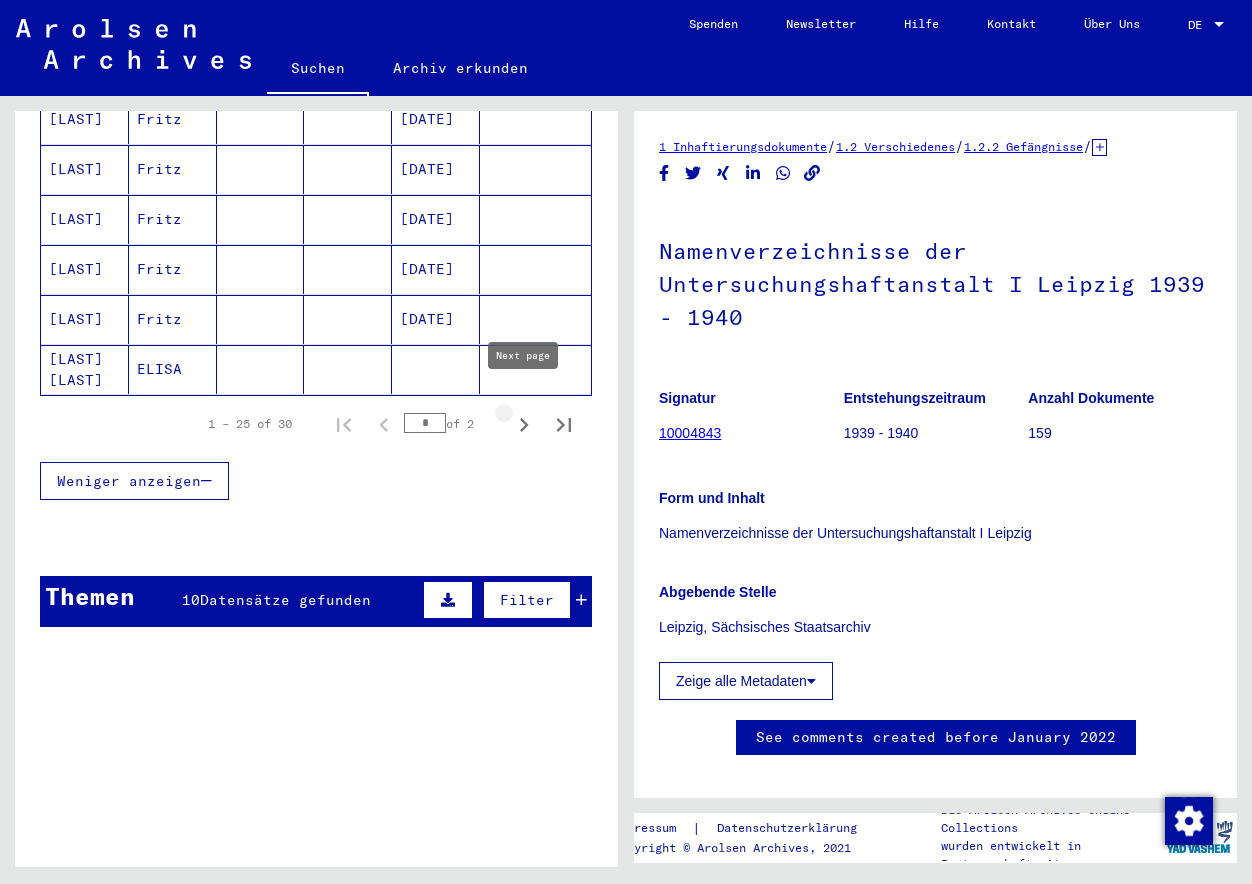 click at bounding box center (524, 424) 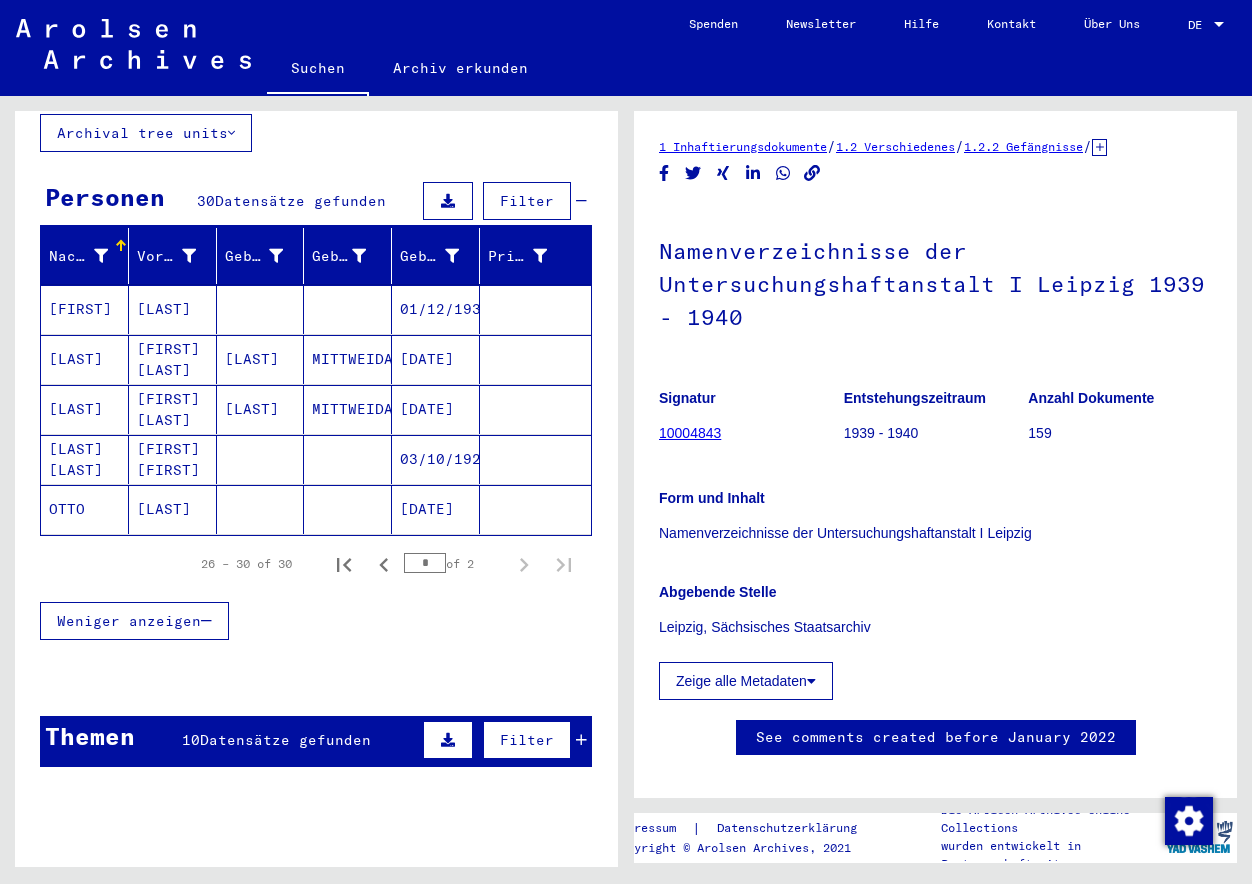 scroll, scrollTop: 61, scrollLeft: 0, axis: vertical 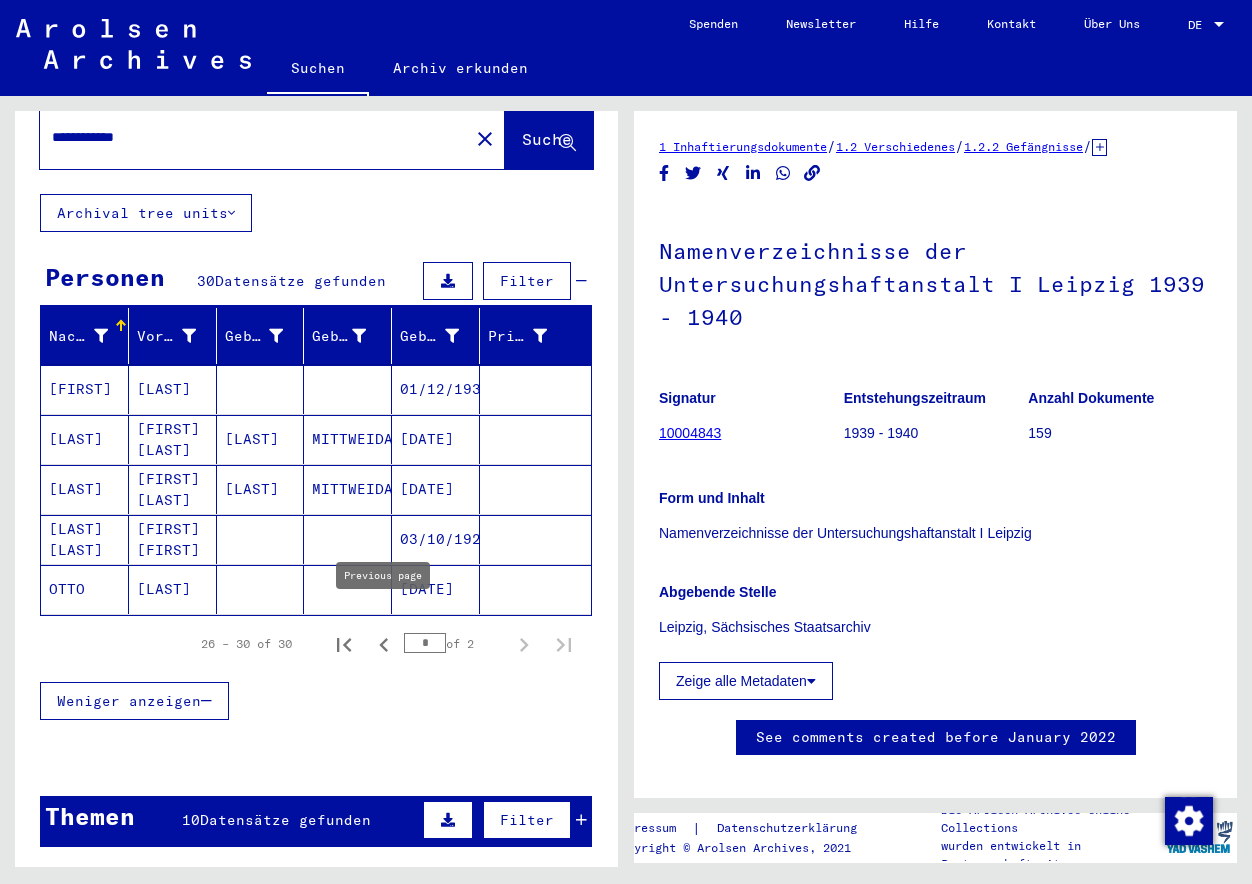 click 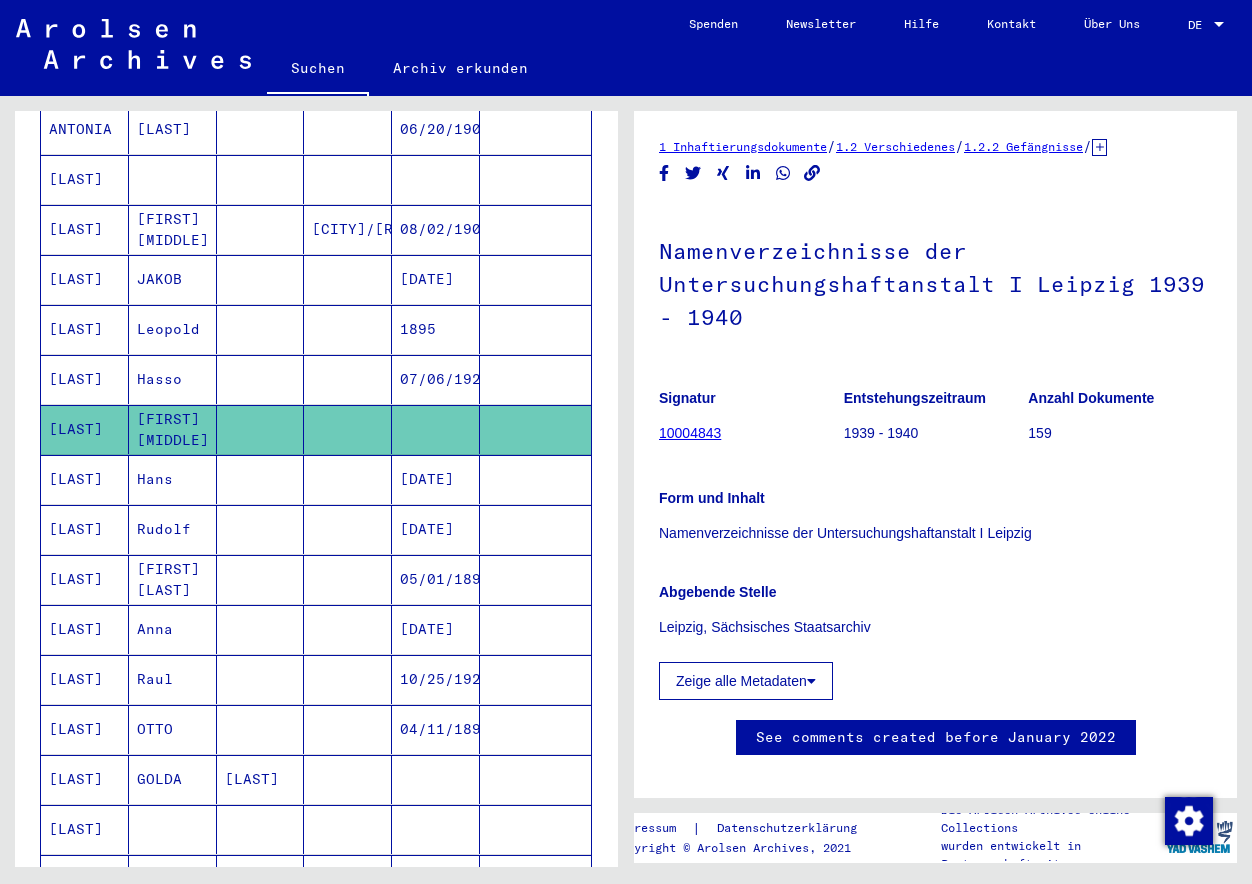 scroll, scrollTop: 323, scrollLeft: 0, axis: vertical 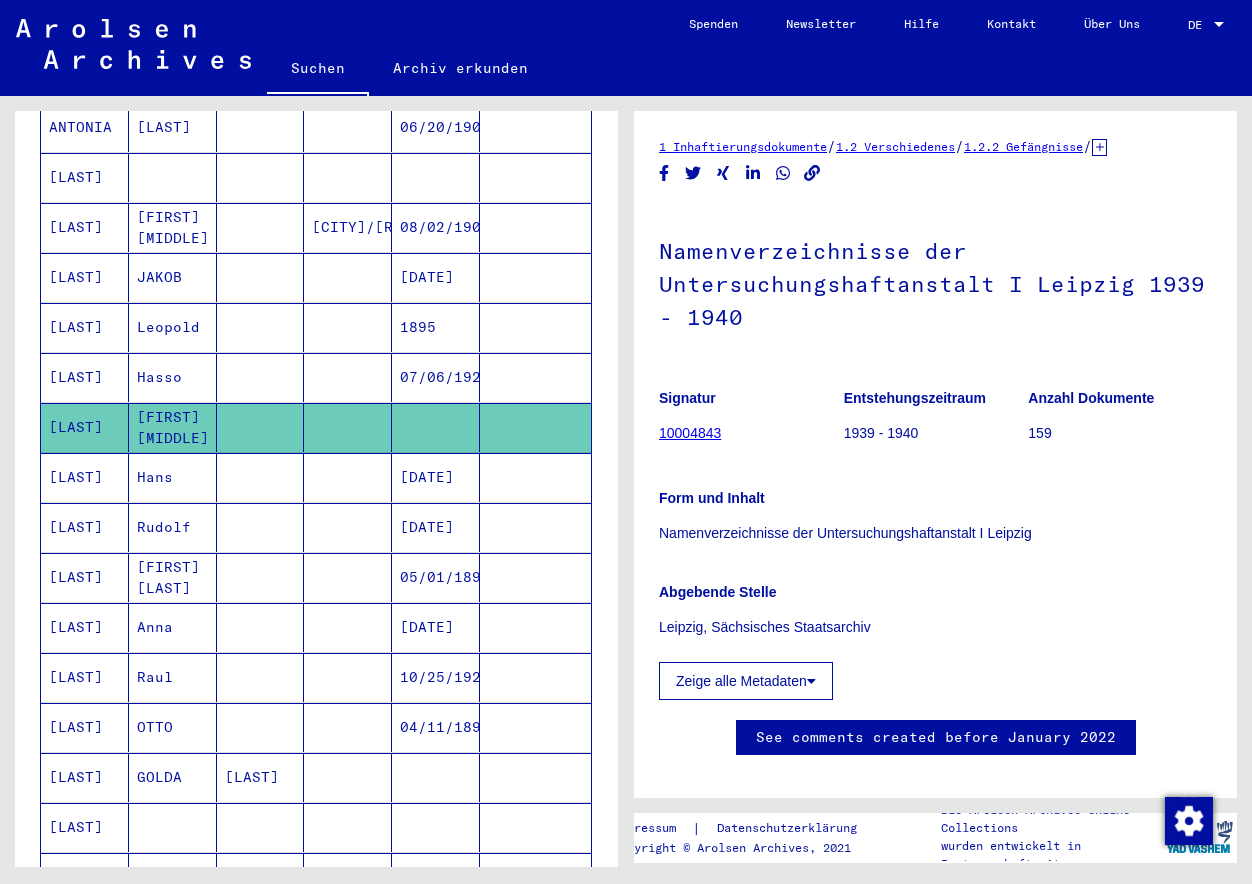 drag, startPoint x: 1251, startPoint y: 219, endPoint x: 1025, endPoint y: 394, distance: 285.83386 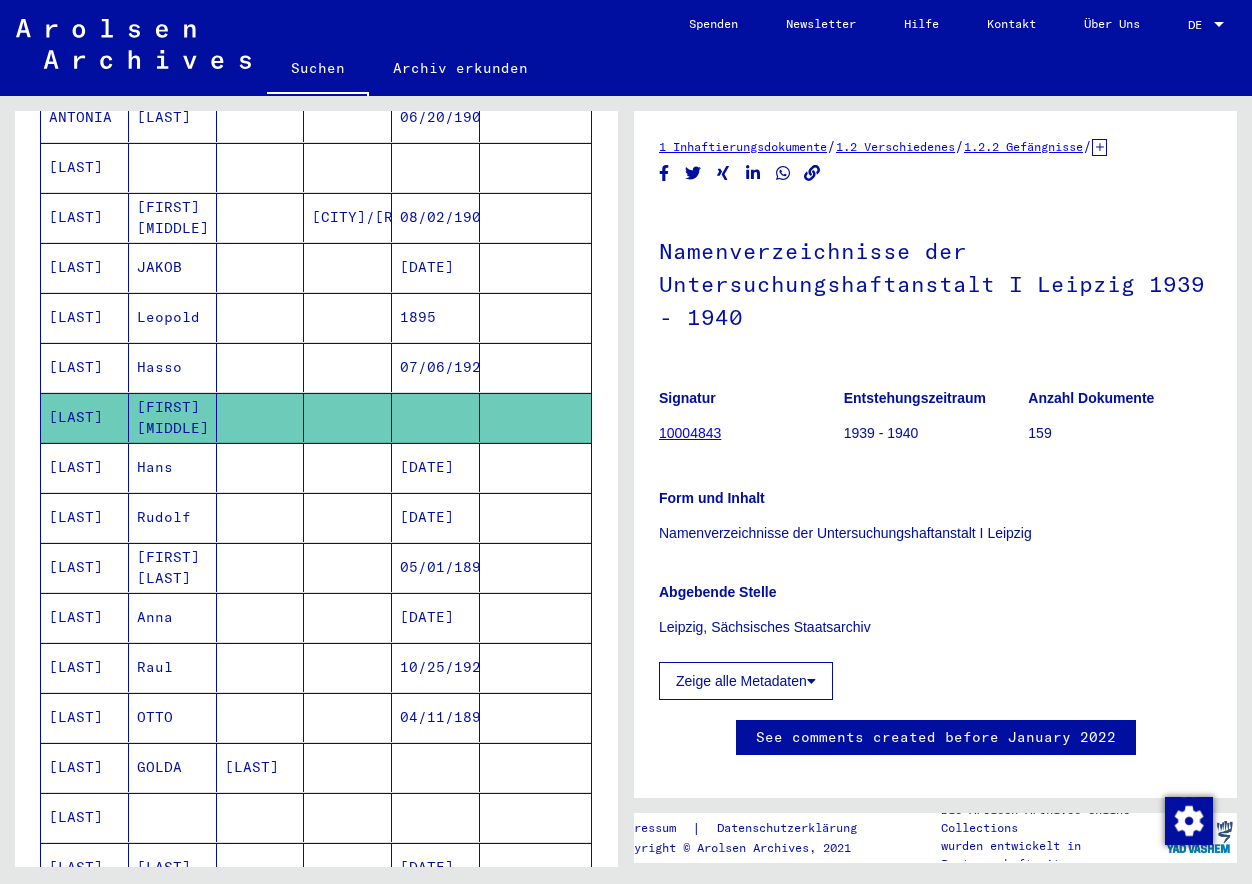 scroll, scrollTop: 0, scrollLeft: 0, axis: both 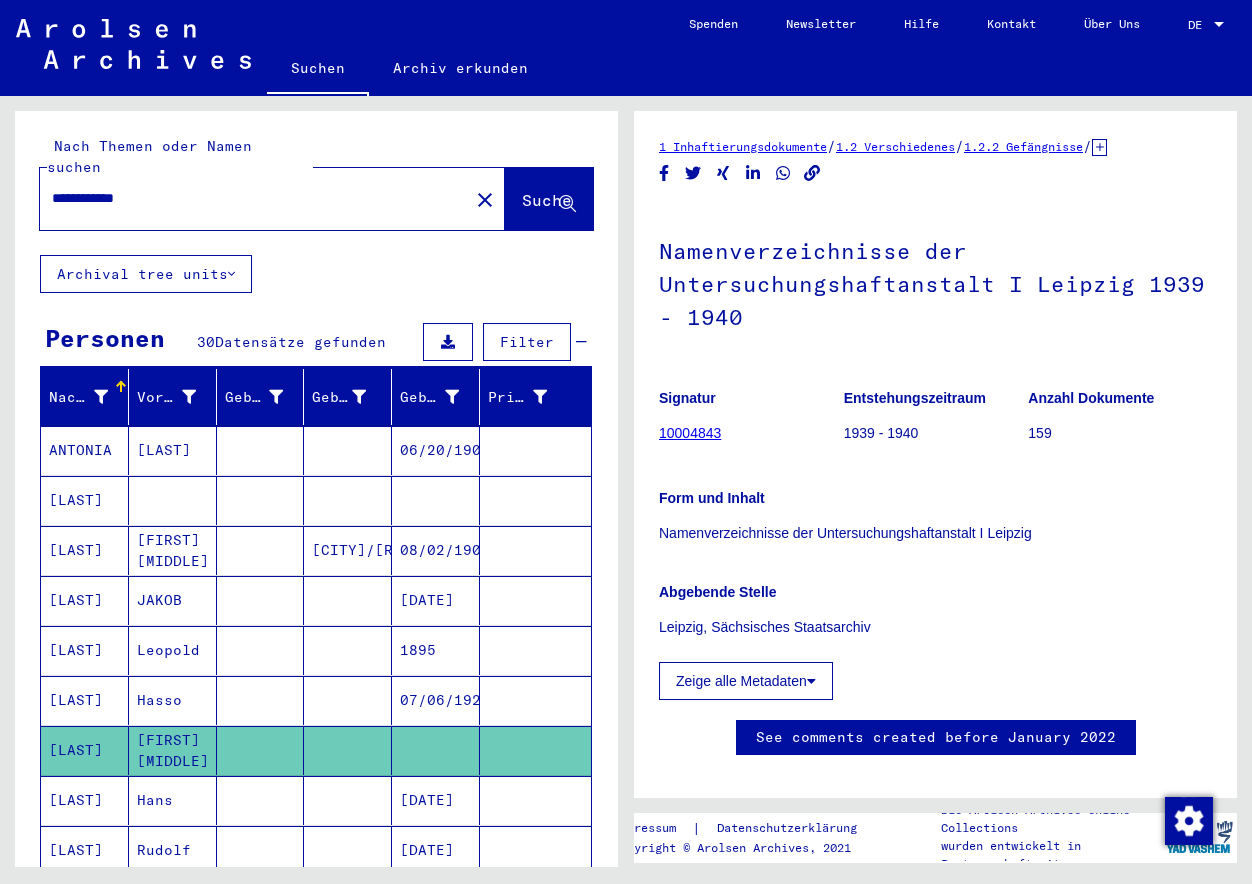 click on "**********" at bounding box center [254, 198] 